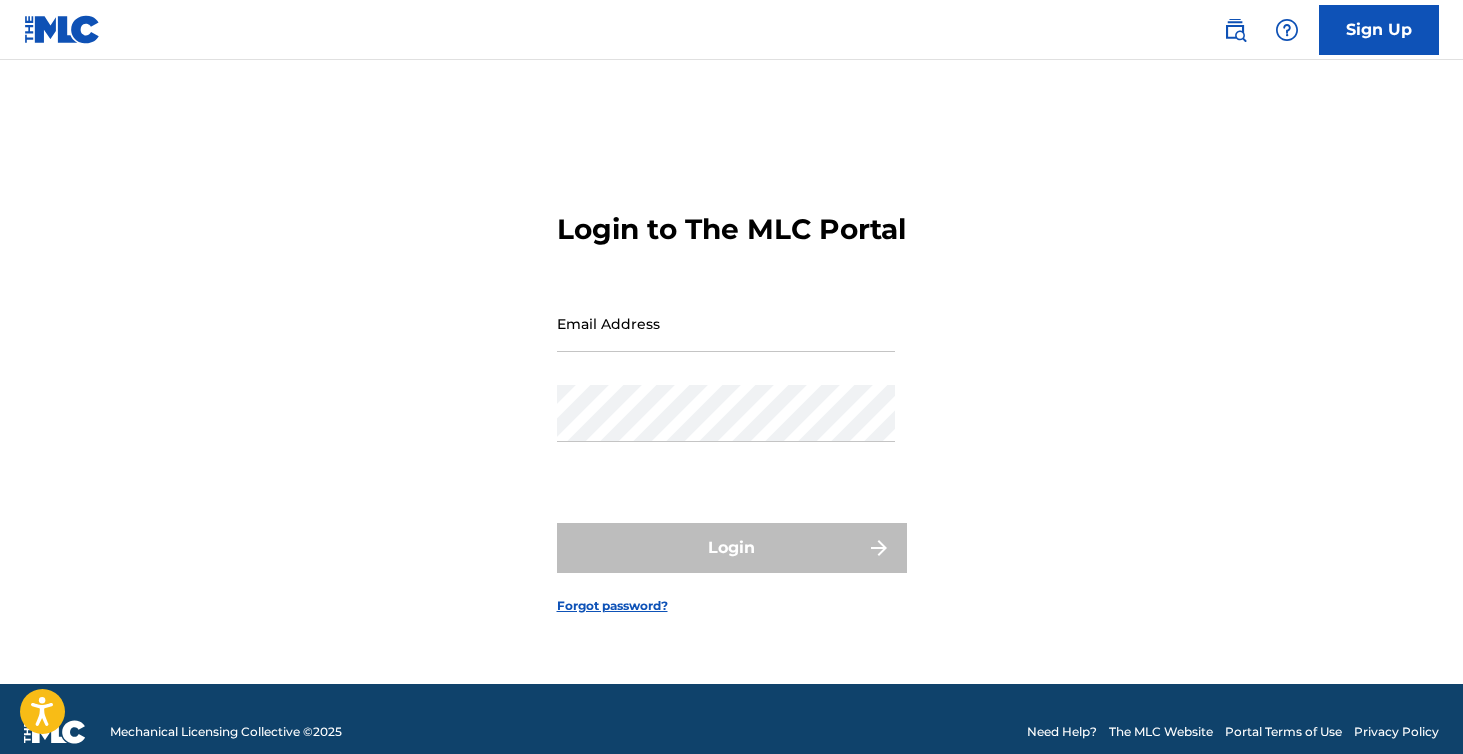 scroll, scrollTop: 0, scrollLeft: 0, axis: both 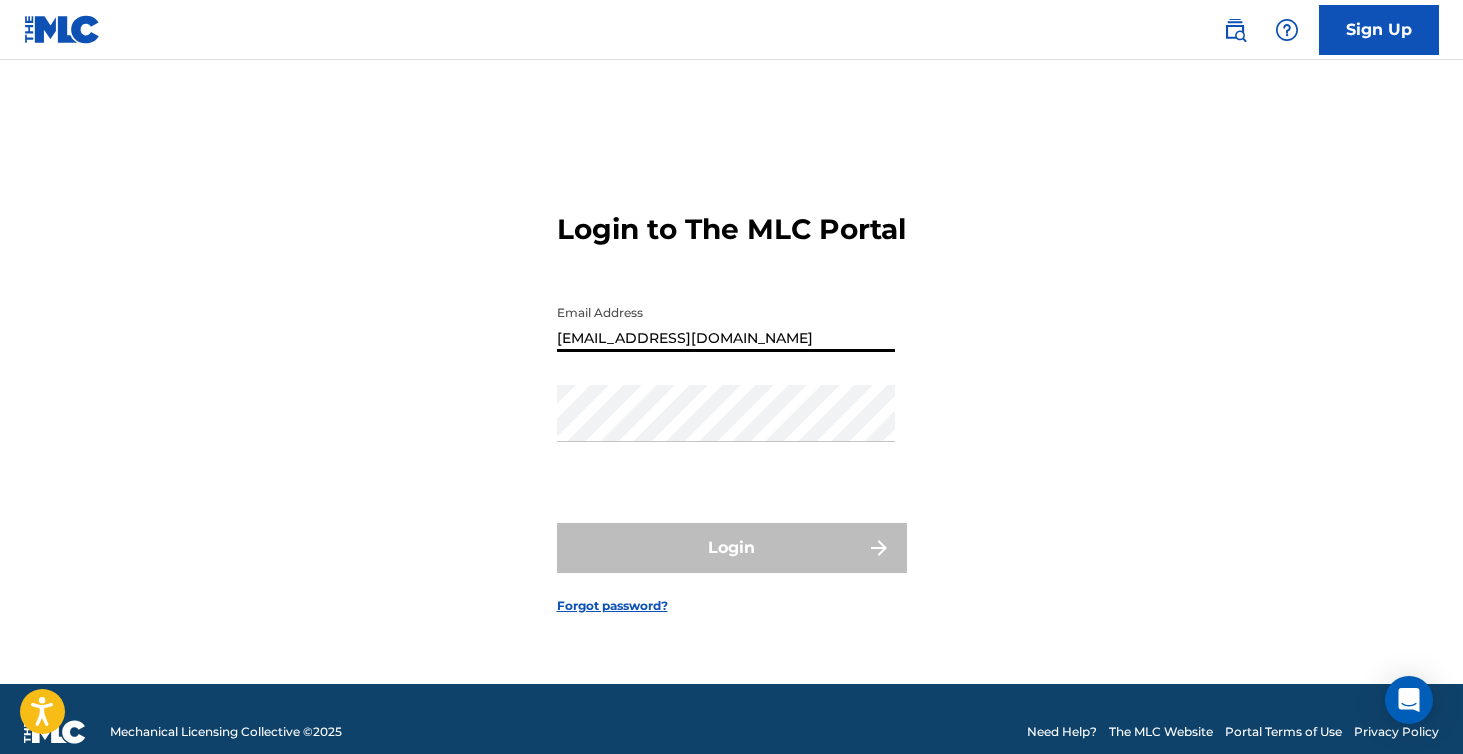 type on "[EMAIL_ADDRESS][DOMAIN_NAME]" 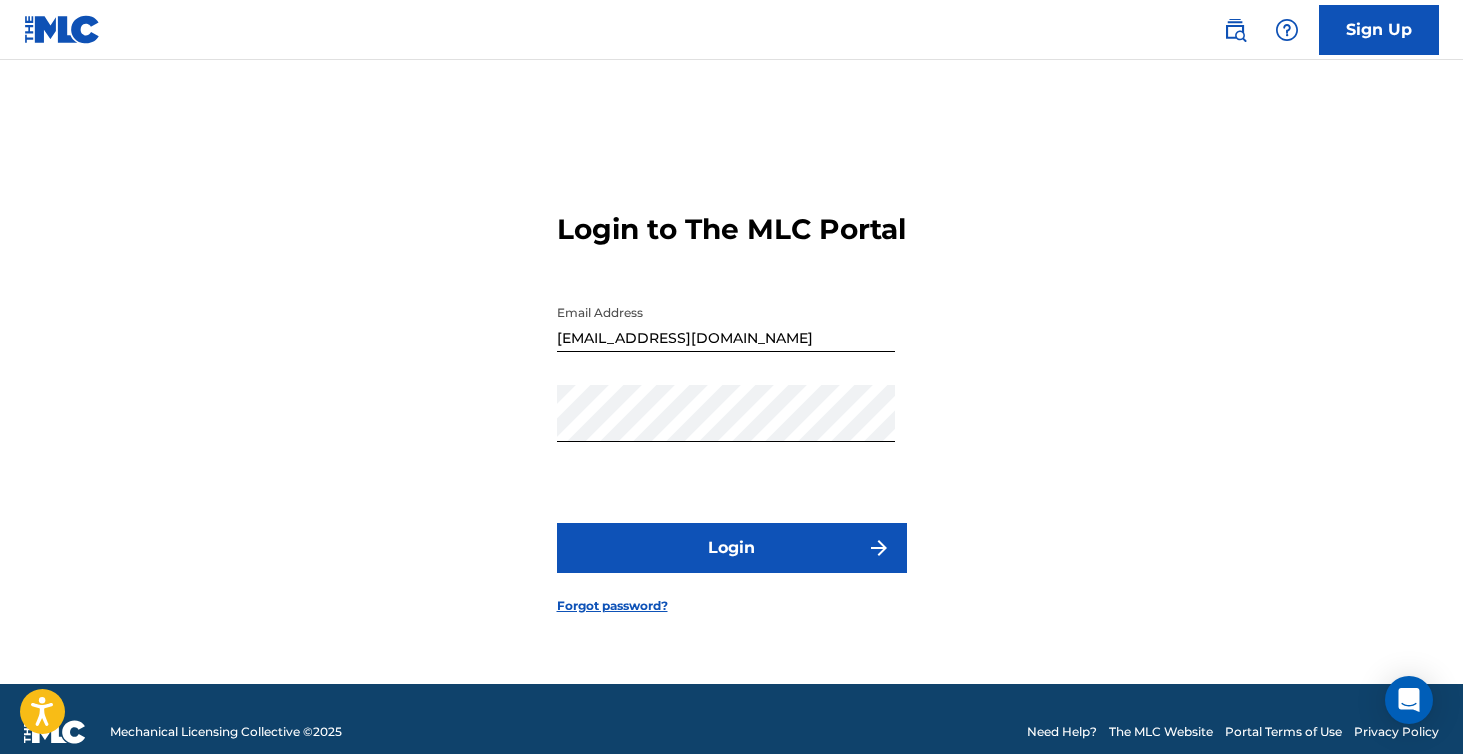 click on "Login" at bounding box center [732, 548] 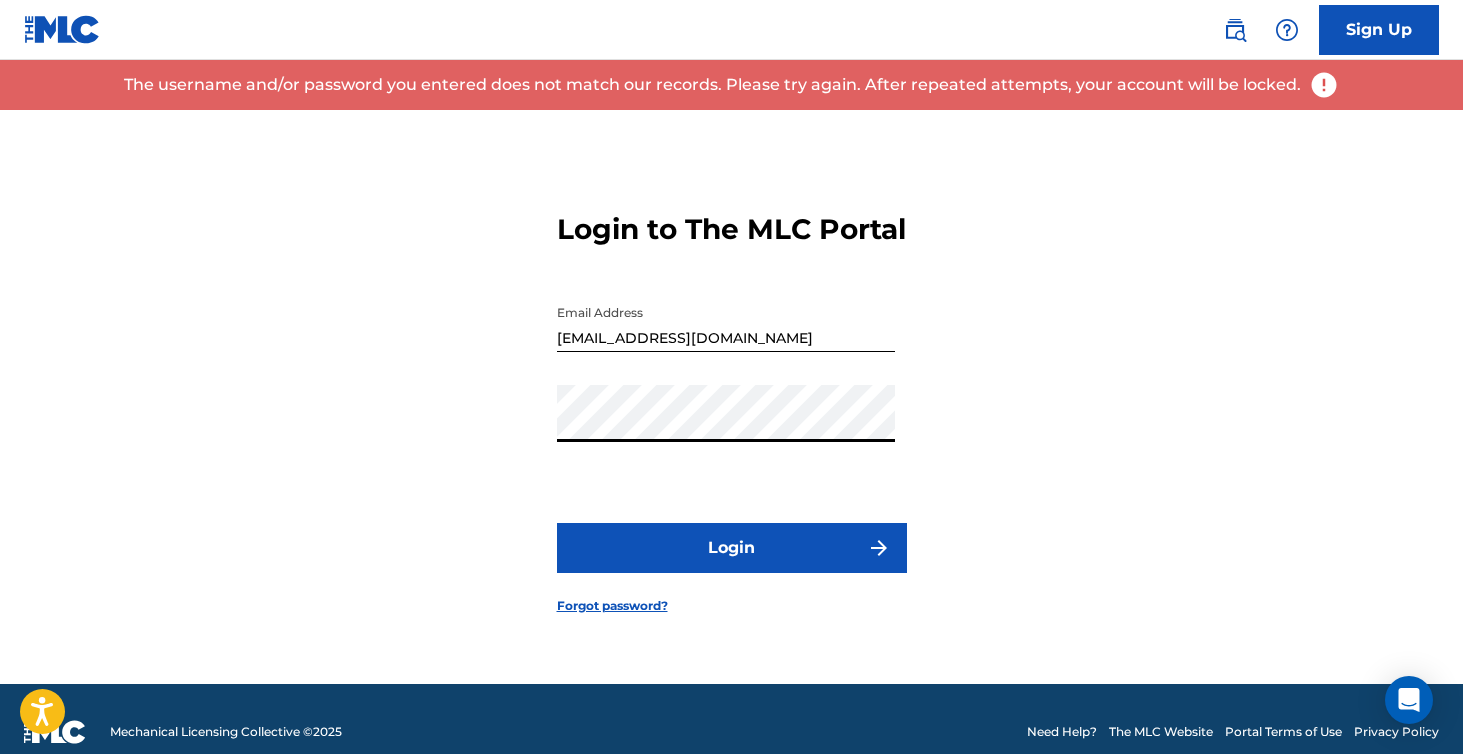click on "Login to The MLC Portal Email Address [EMAIL_ADDRESS][DOMAIN_NAME] Password Login Forgot password?" at bounding box center (732, 397) 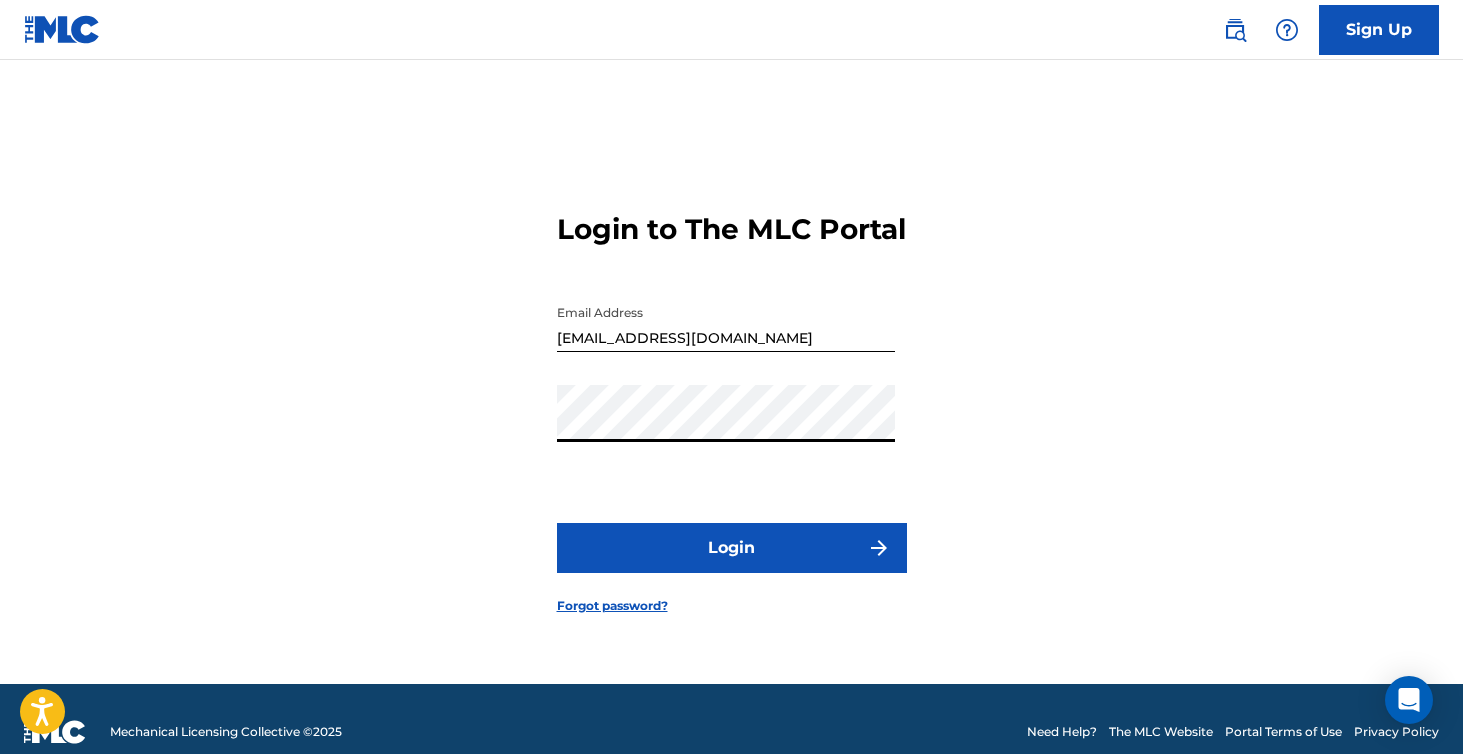 click on "Login" at bounding box center [732, 548] 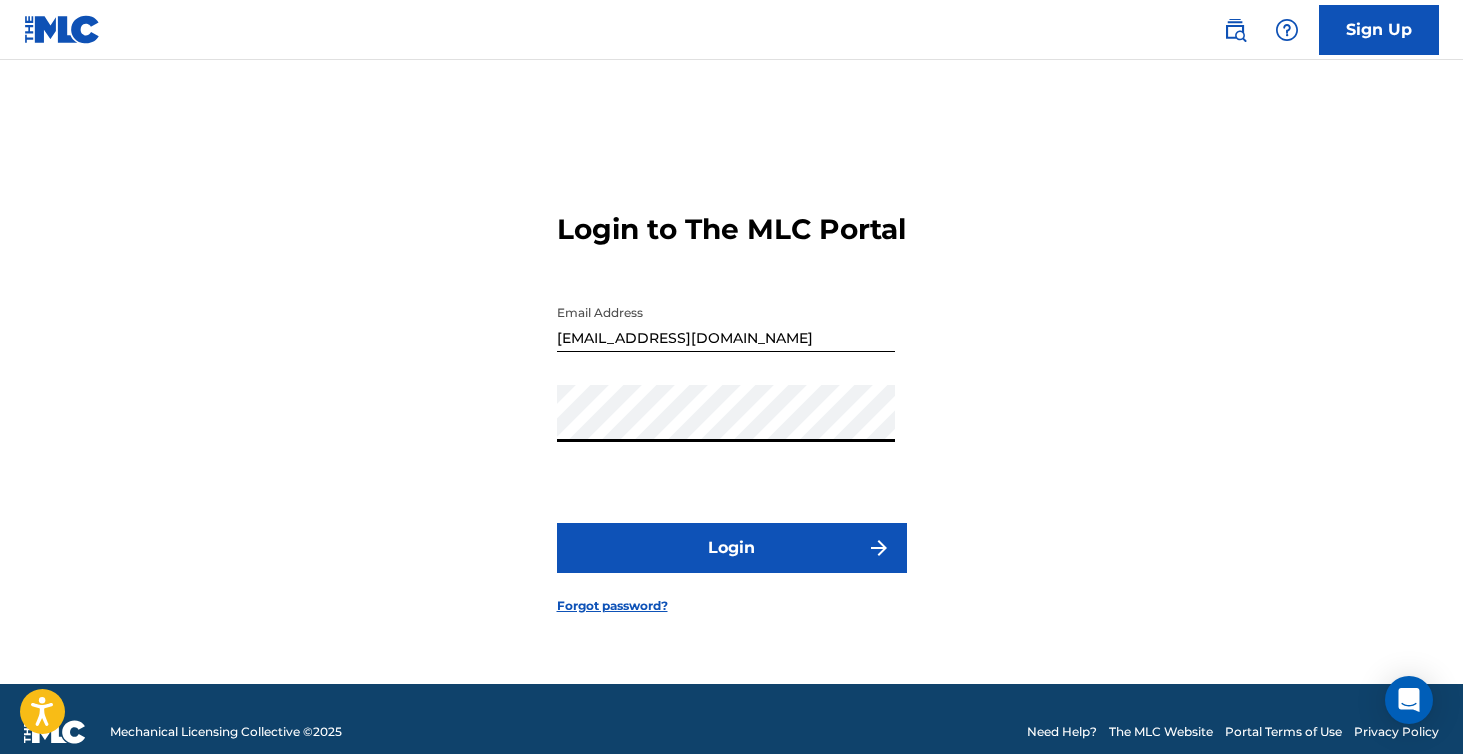 click on "Login to The MLC Portal Email Address [EMAIL_ADDRESS][DOMAIN_NAME] Password Login Forgot password?" at bounding box center [732, 397] 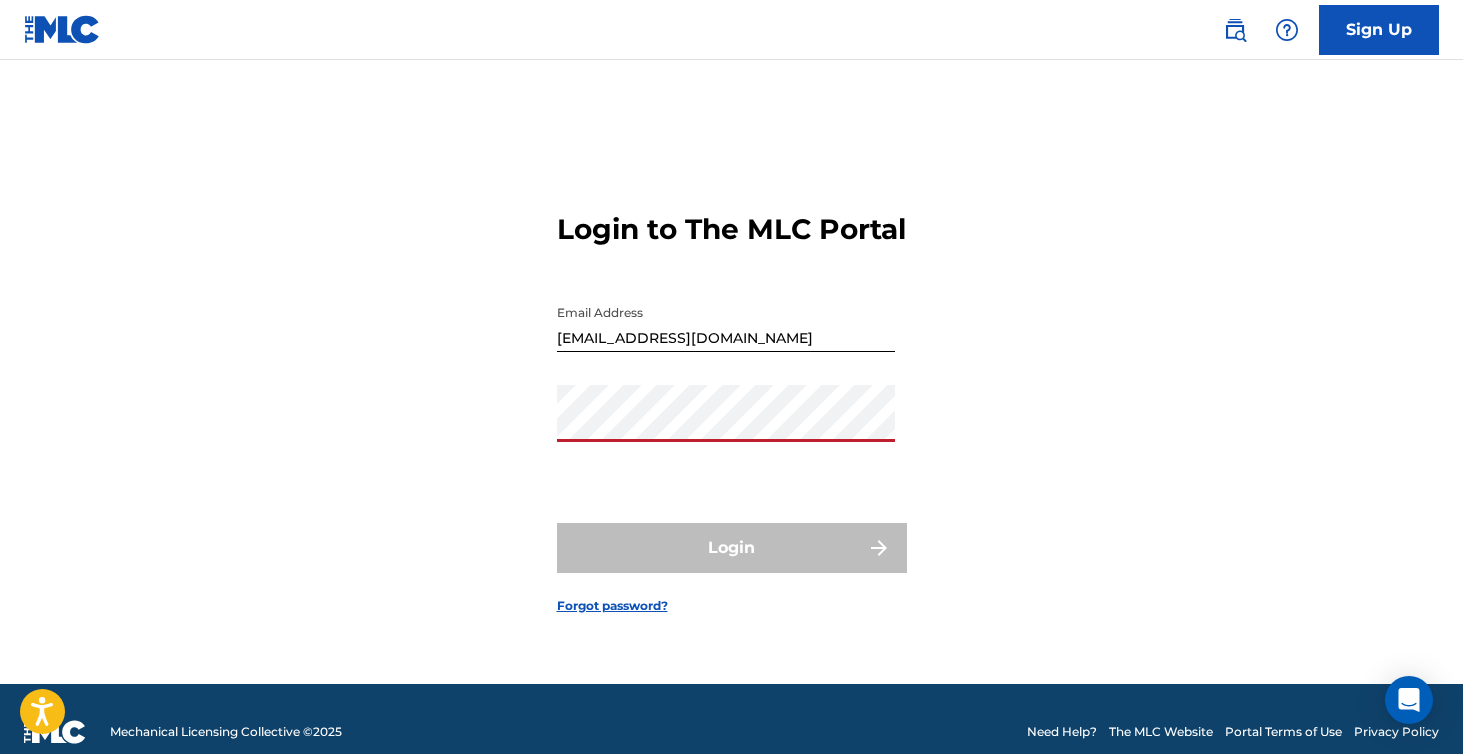 click on "Login to The MLC Portal Email Address [EMAIL_ADDRESS][DOMAIN_NAME] Password Login Forgot password?" at bounding box center [732, 397] 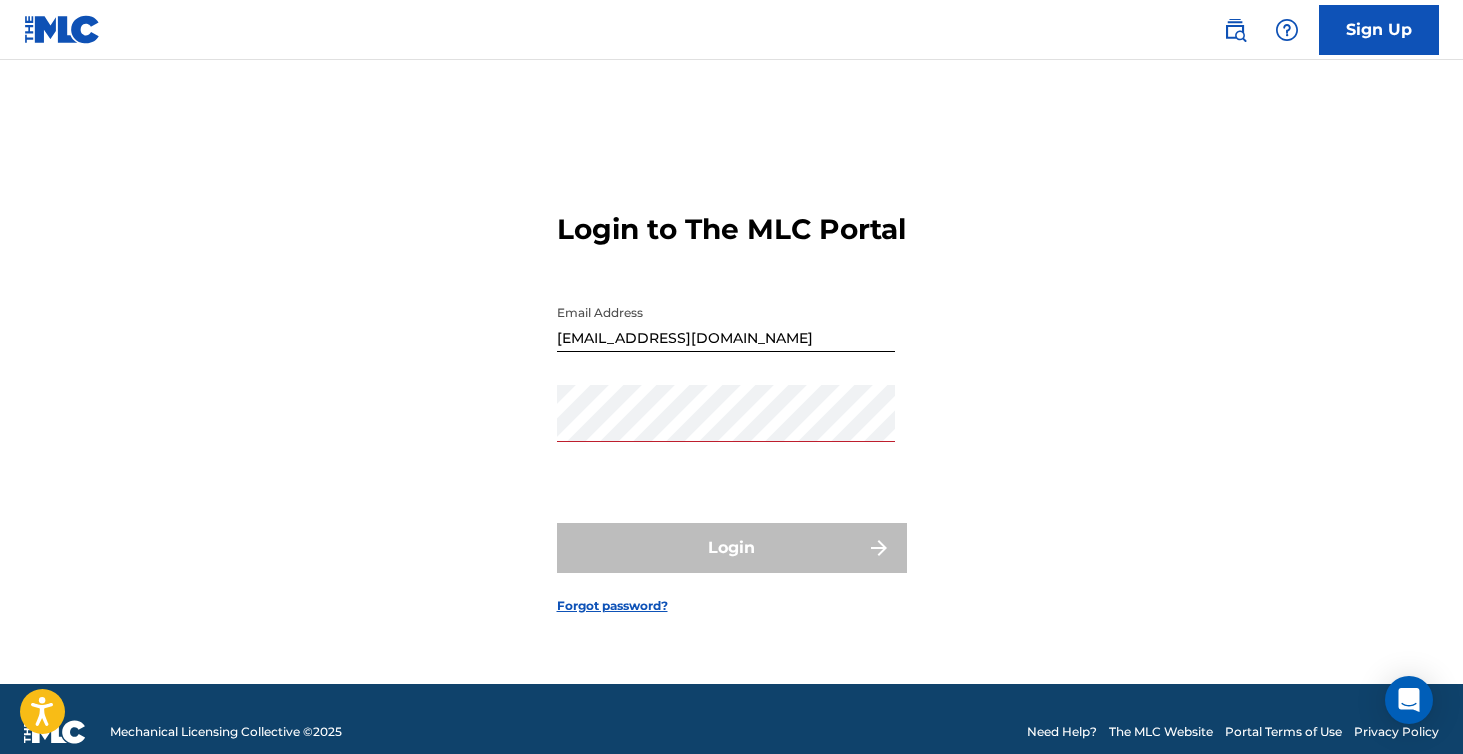 click on "Forgot password?" at bounding box center [612, 606] 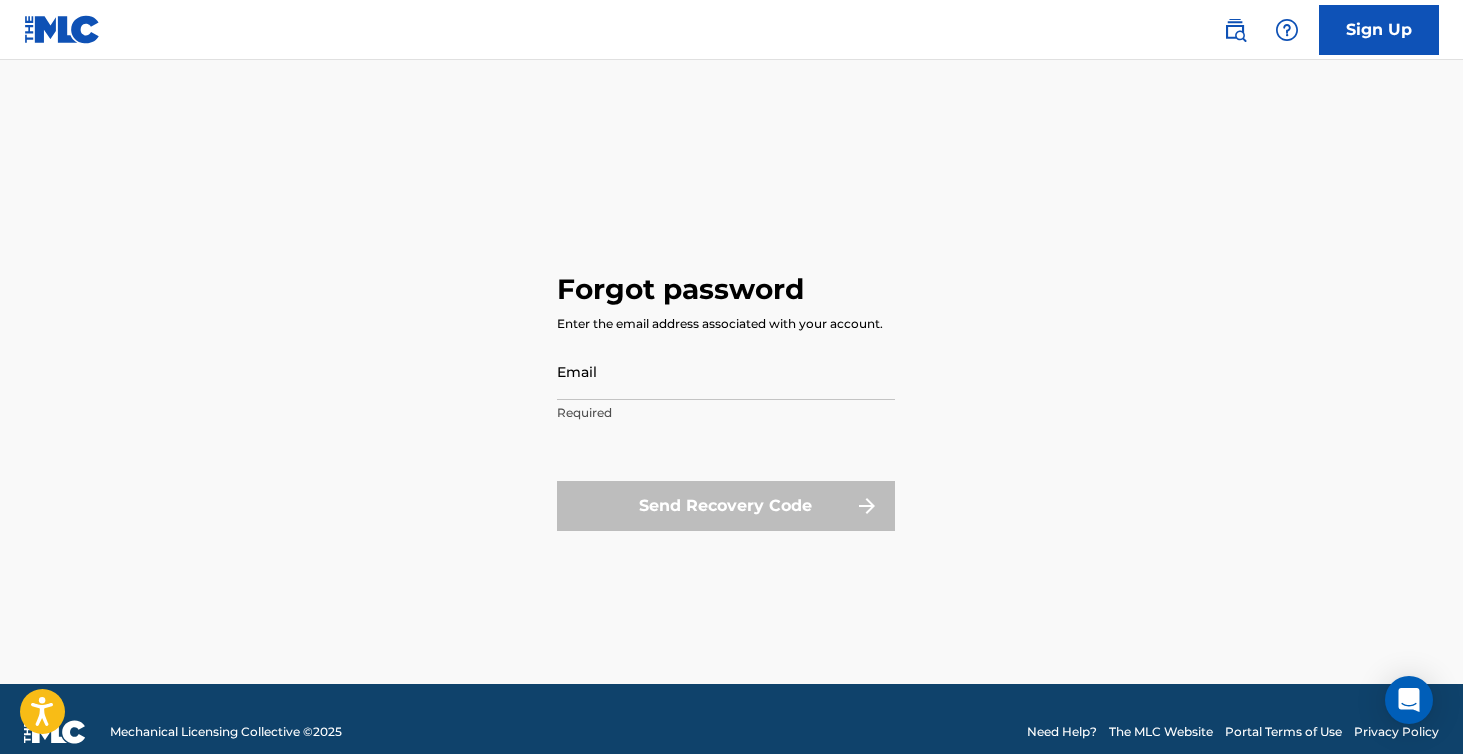 click on "Required" at bounding box center (726, 413) 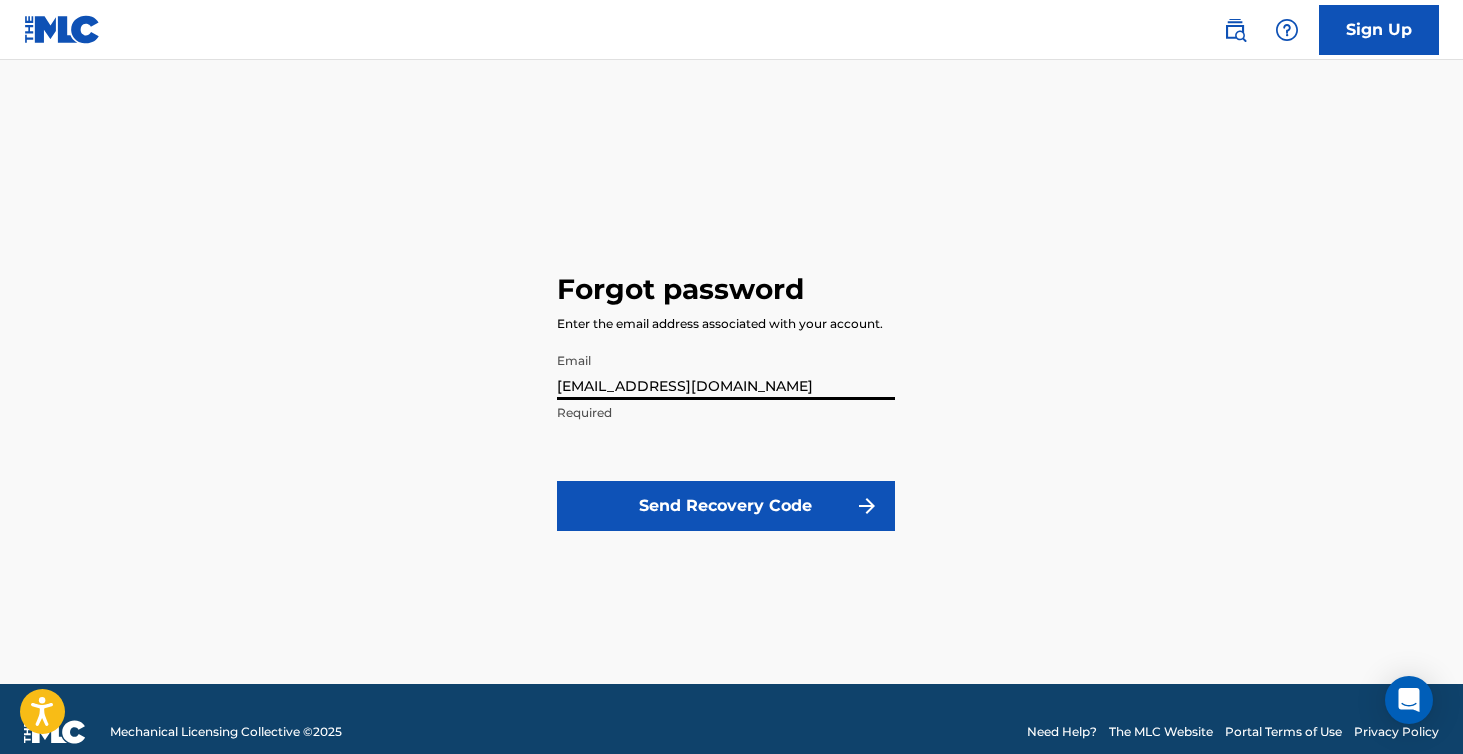 type on "[EMAIL_ADDRESS][DOMAIN_NAME]" 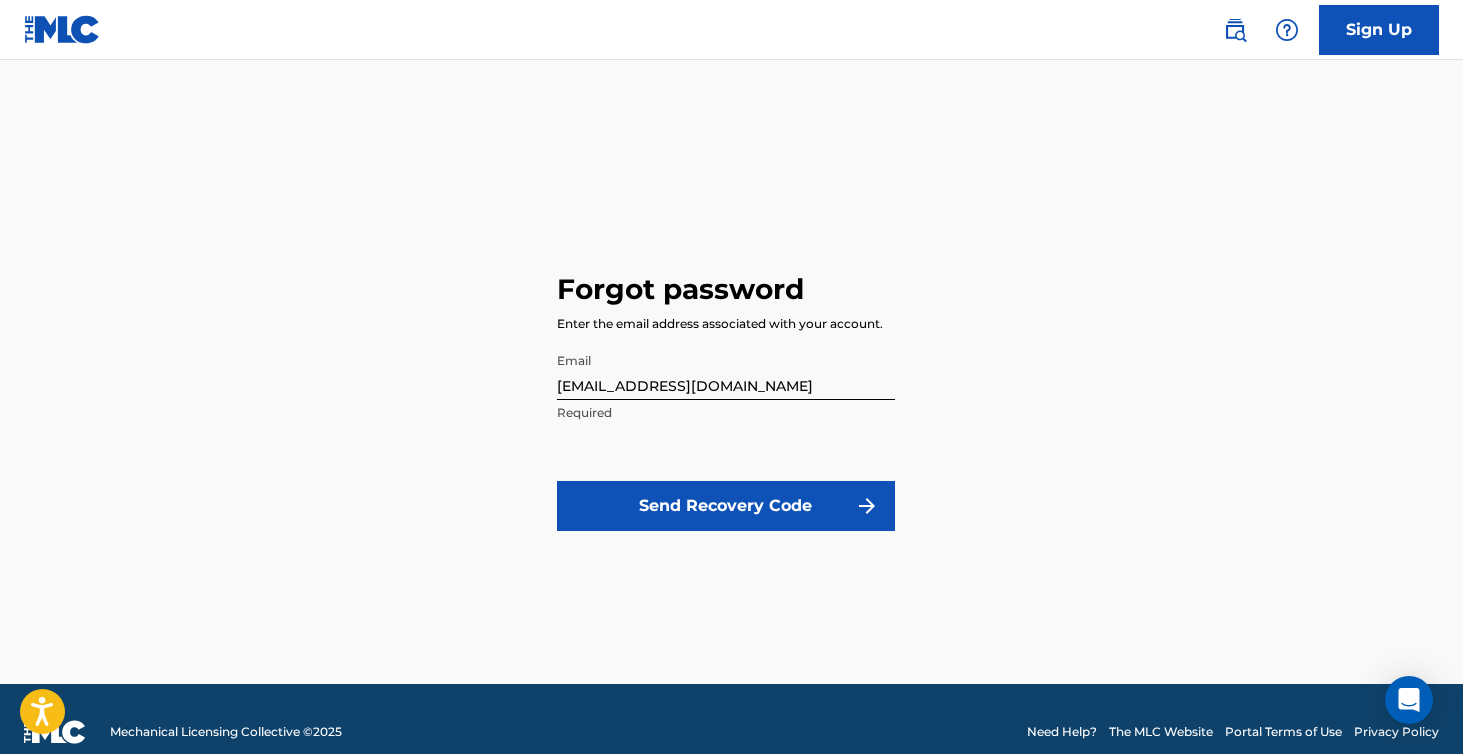 click on "Send Recovery Code" at bounding box center [726, 506] 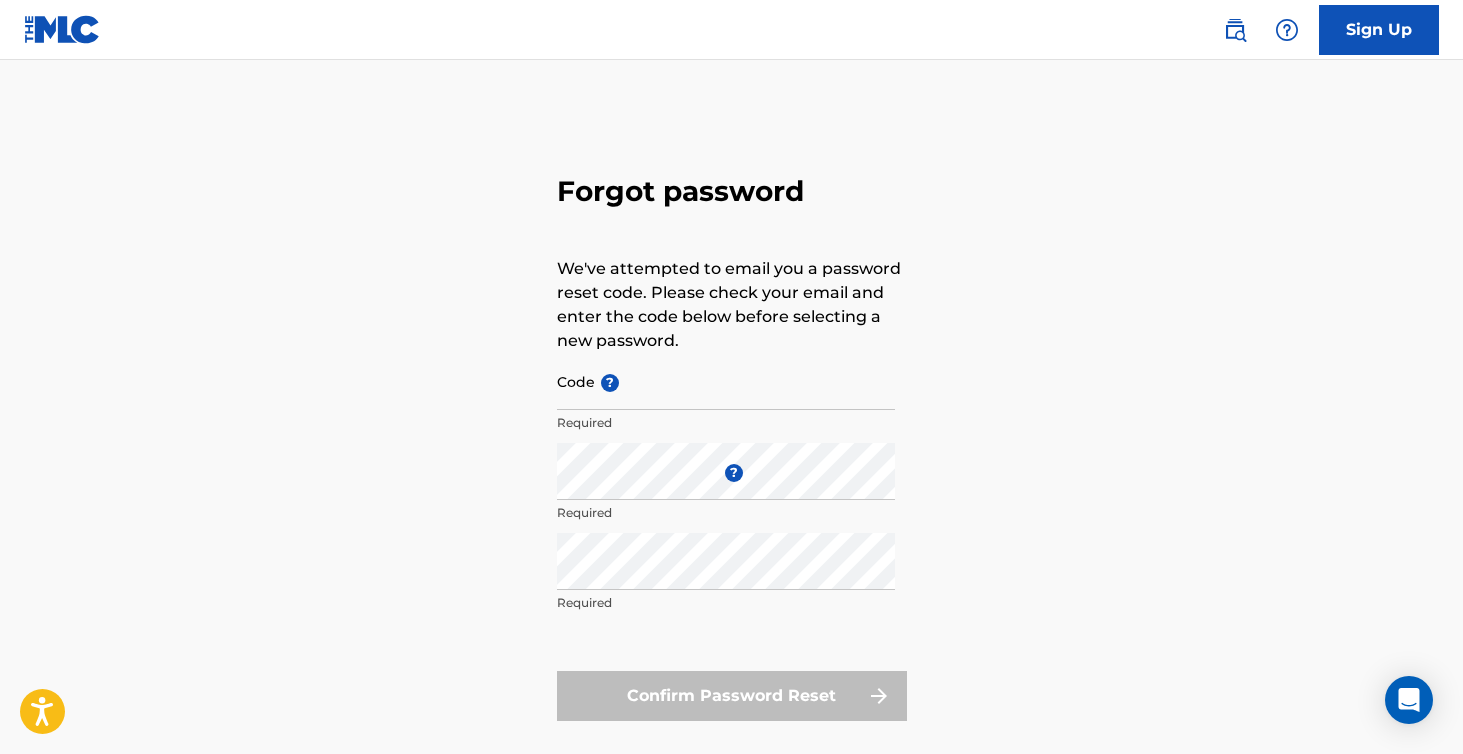 click on "Code ?" at bounding box center (726, 381) 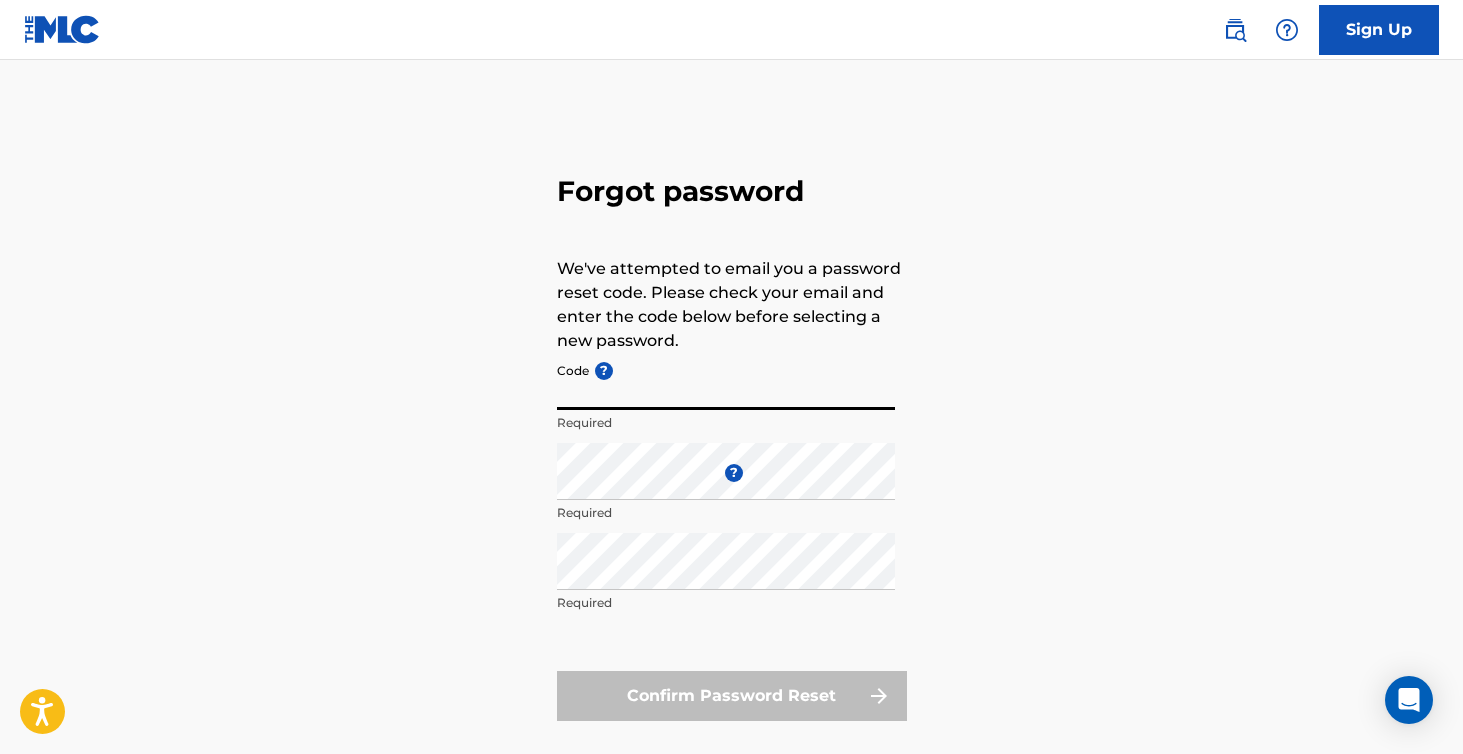 paste on "FP_6e728f65cec022a8bcc551d8f6a7" 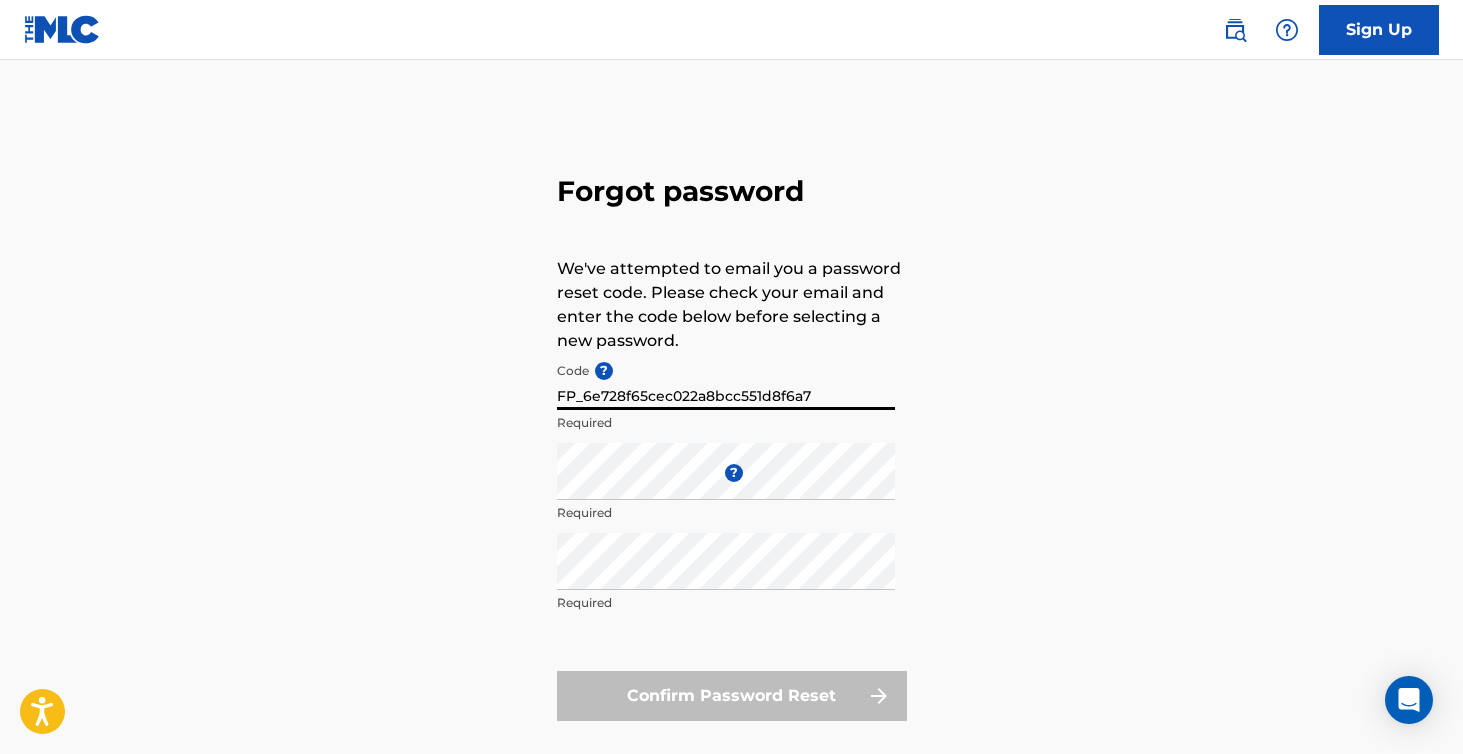 type on "FP_6e728f65cec022a8bcc551d8f6a7" 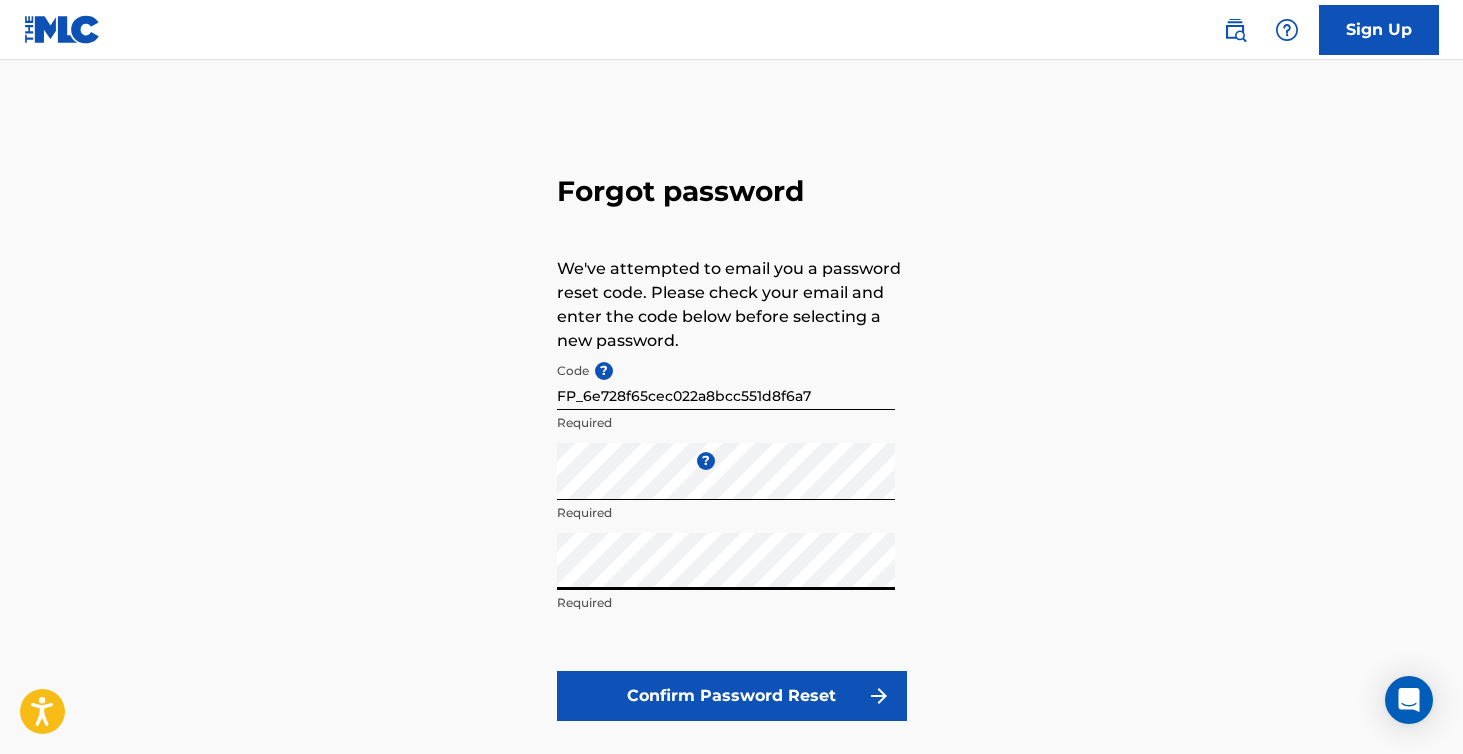 click on "Confirm Password Reset" at bounding box center (732, 696) 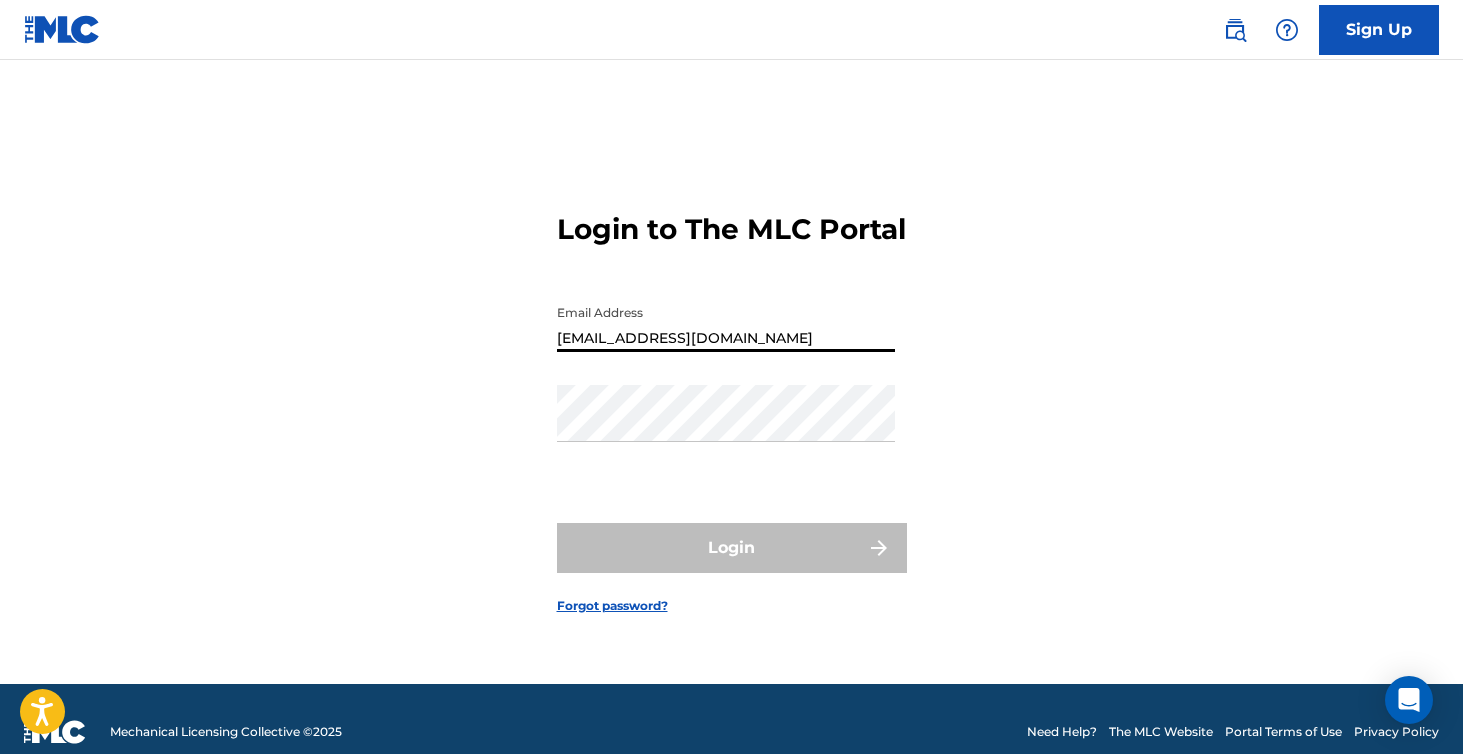 type on "[EMAIL_ADDRESS][DOMAIN_NAME]" 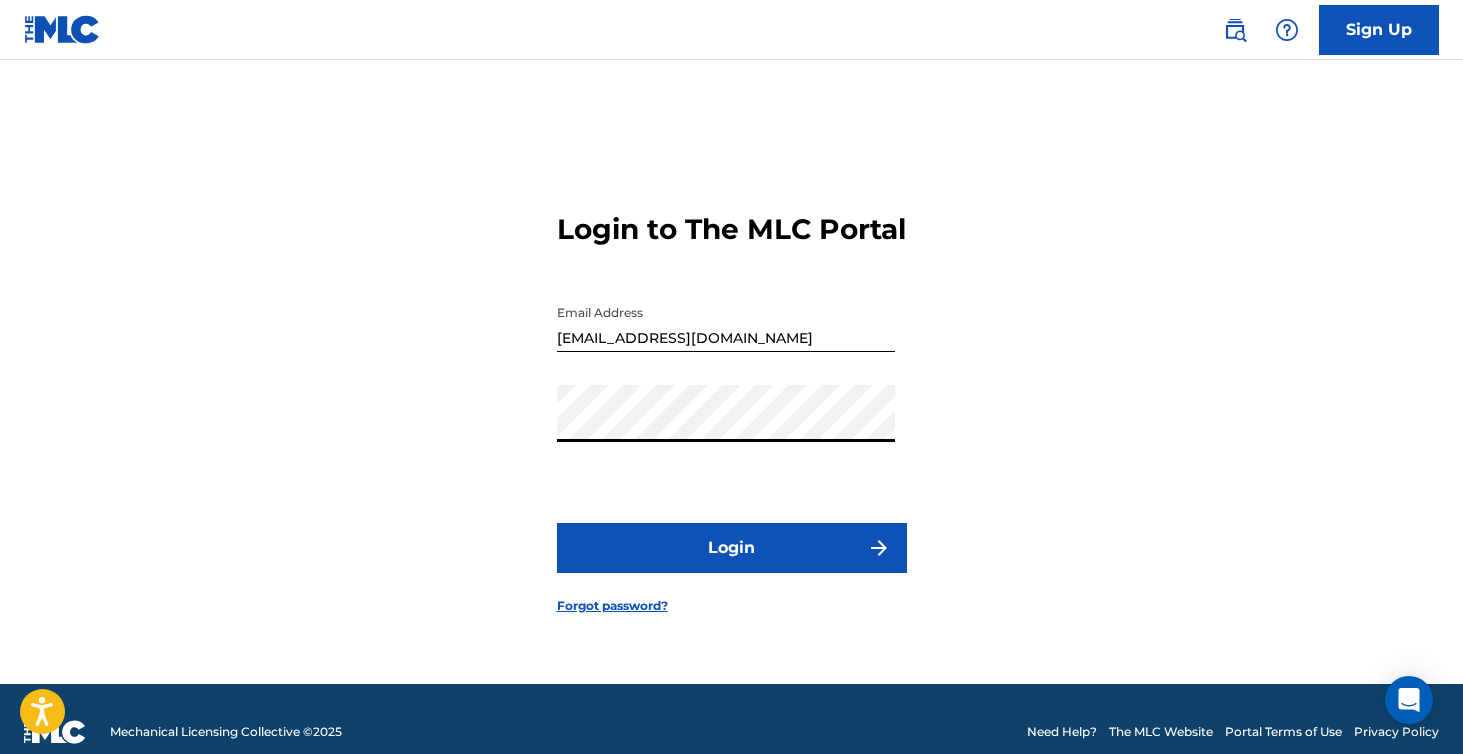 click on "Login" at bounding box center [732, 548] 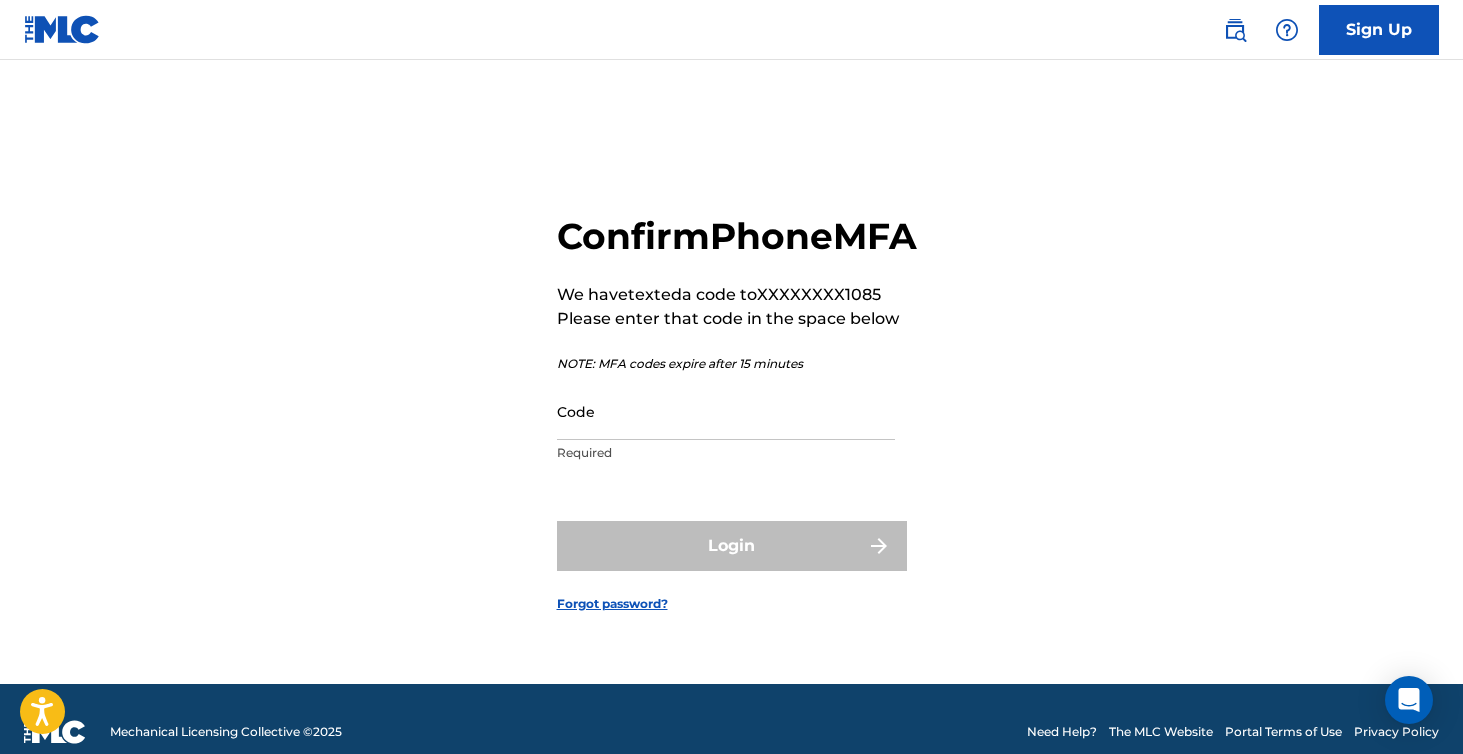 click on "Code" at bounding box center [726, 411] 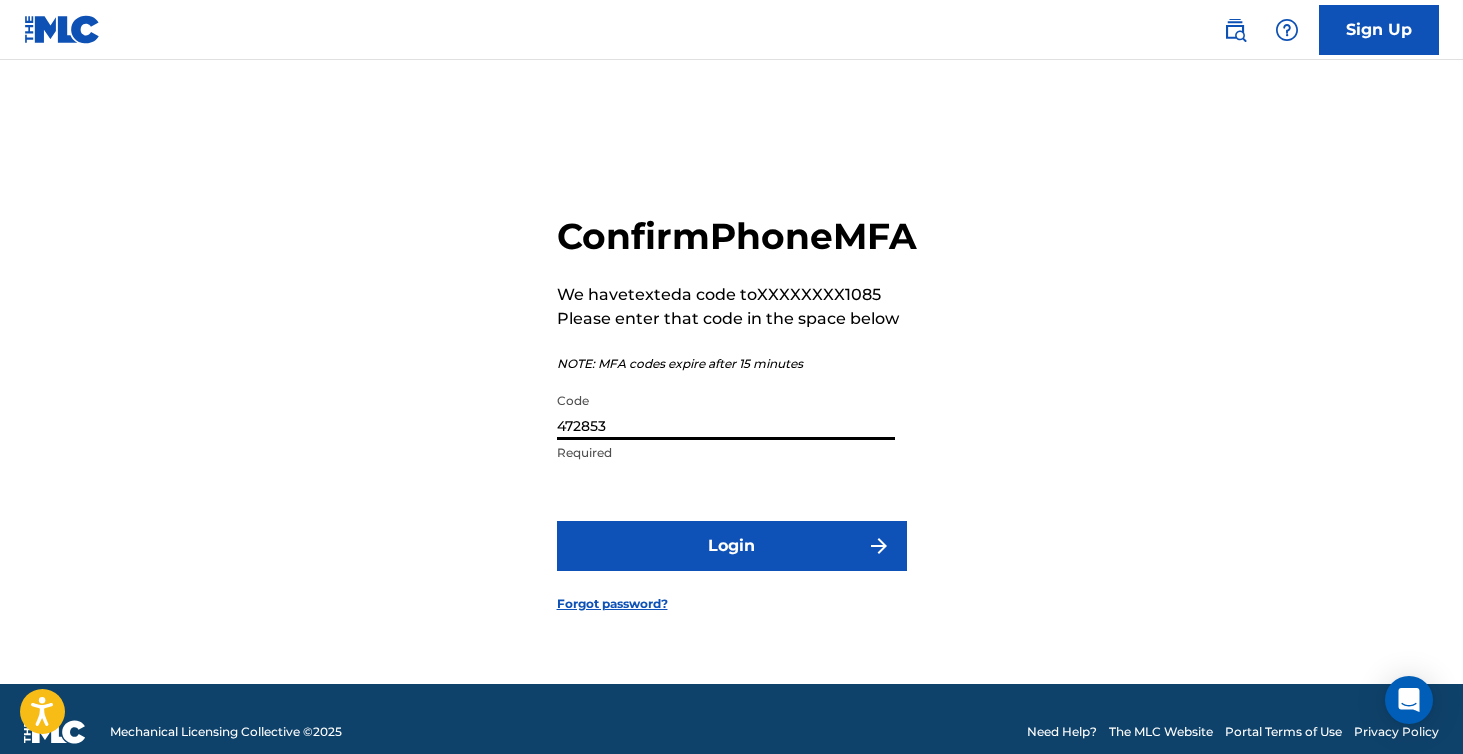 type on "472853" 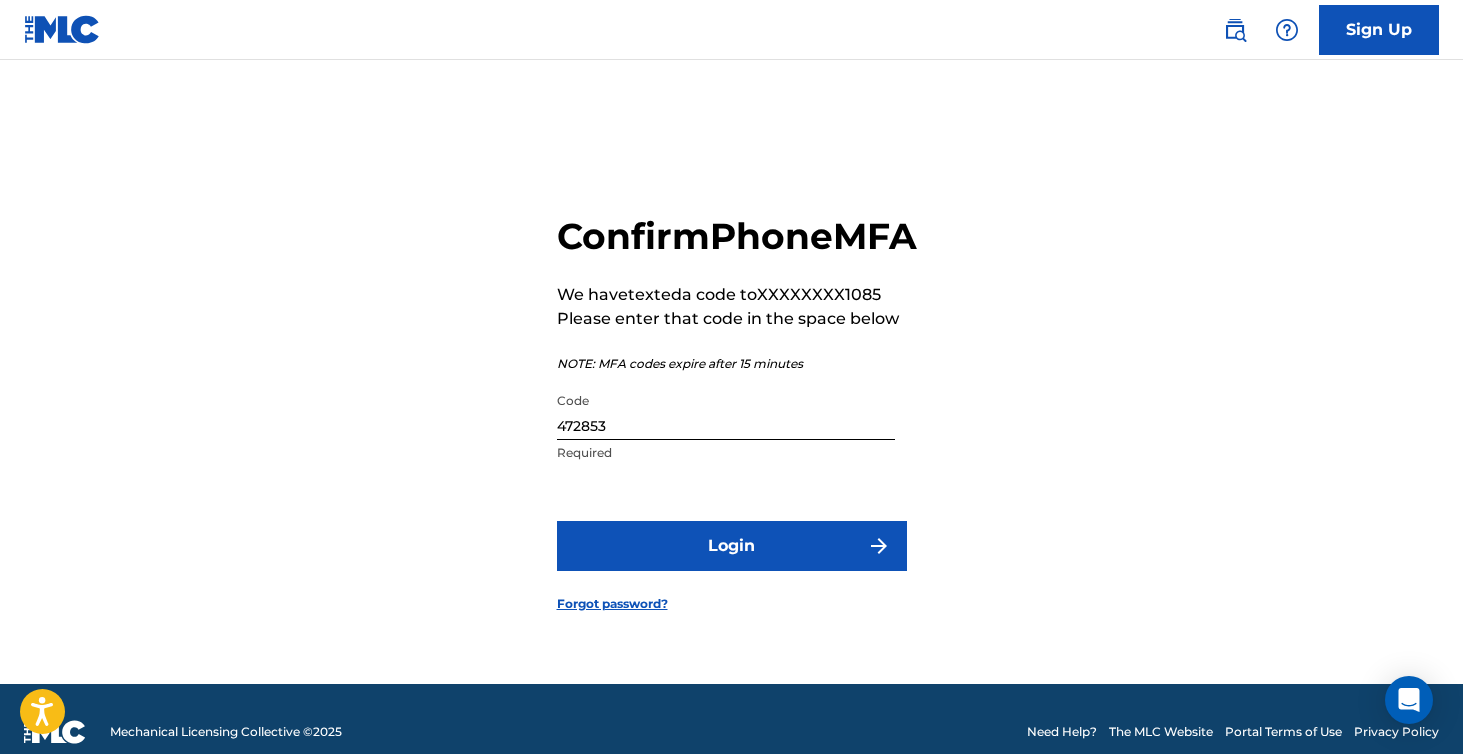 click on "Login" at bounding box center [732, 546] 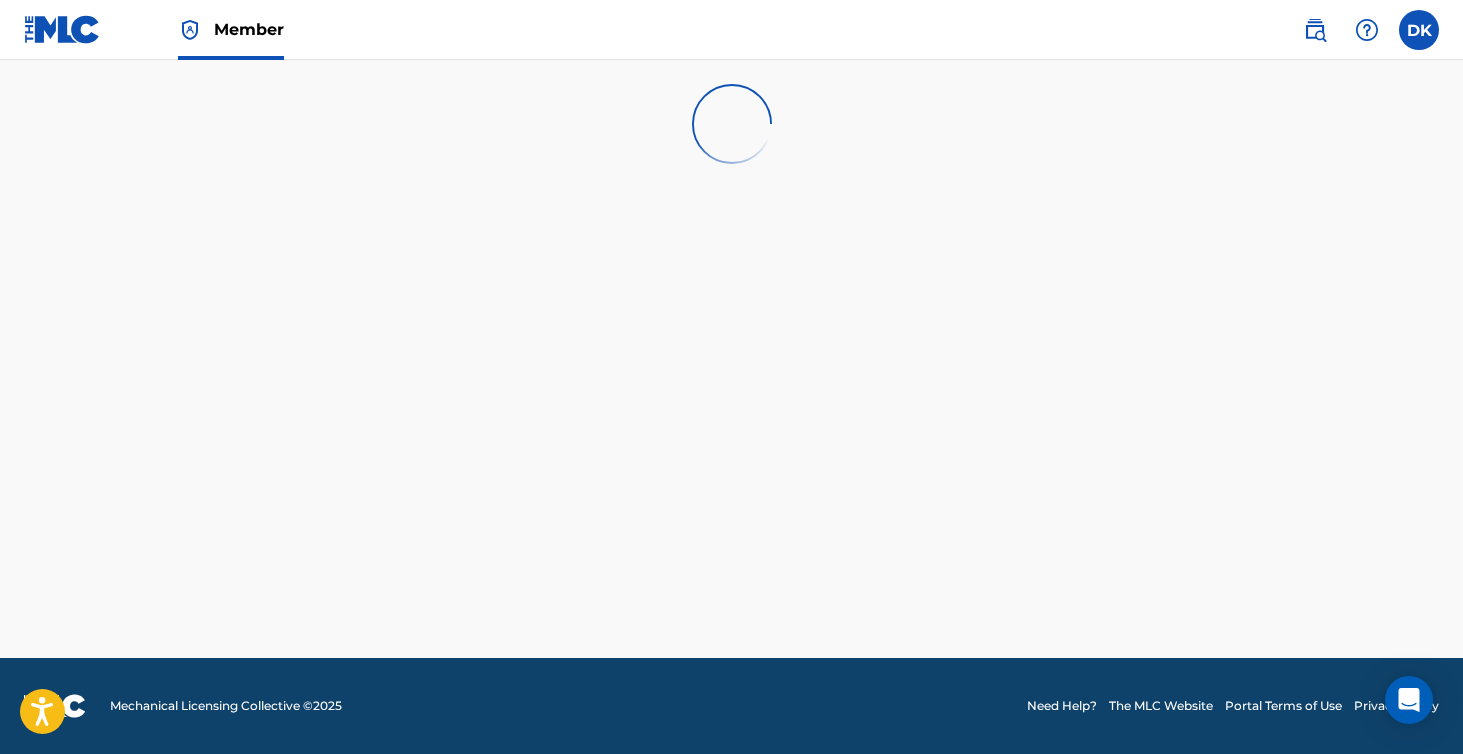scroll, scrollTop: 0, scrollLeft: 0, axis: both 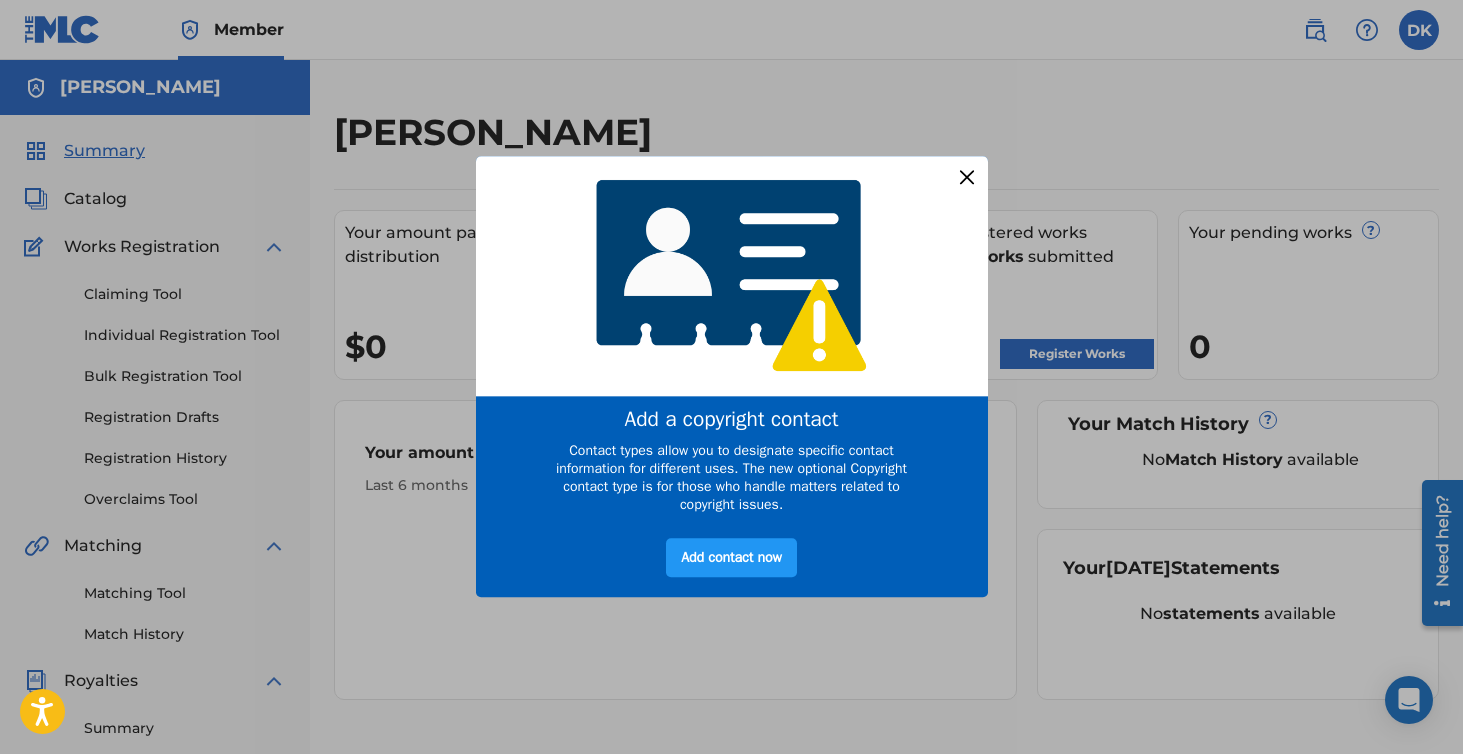 click at bounding box center (966, 177) 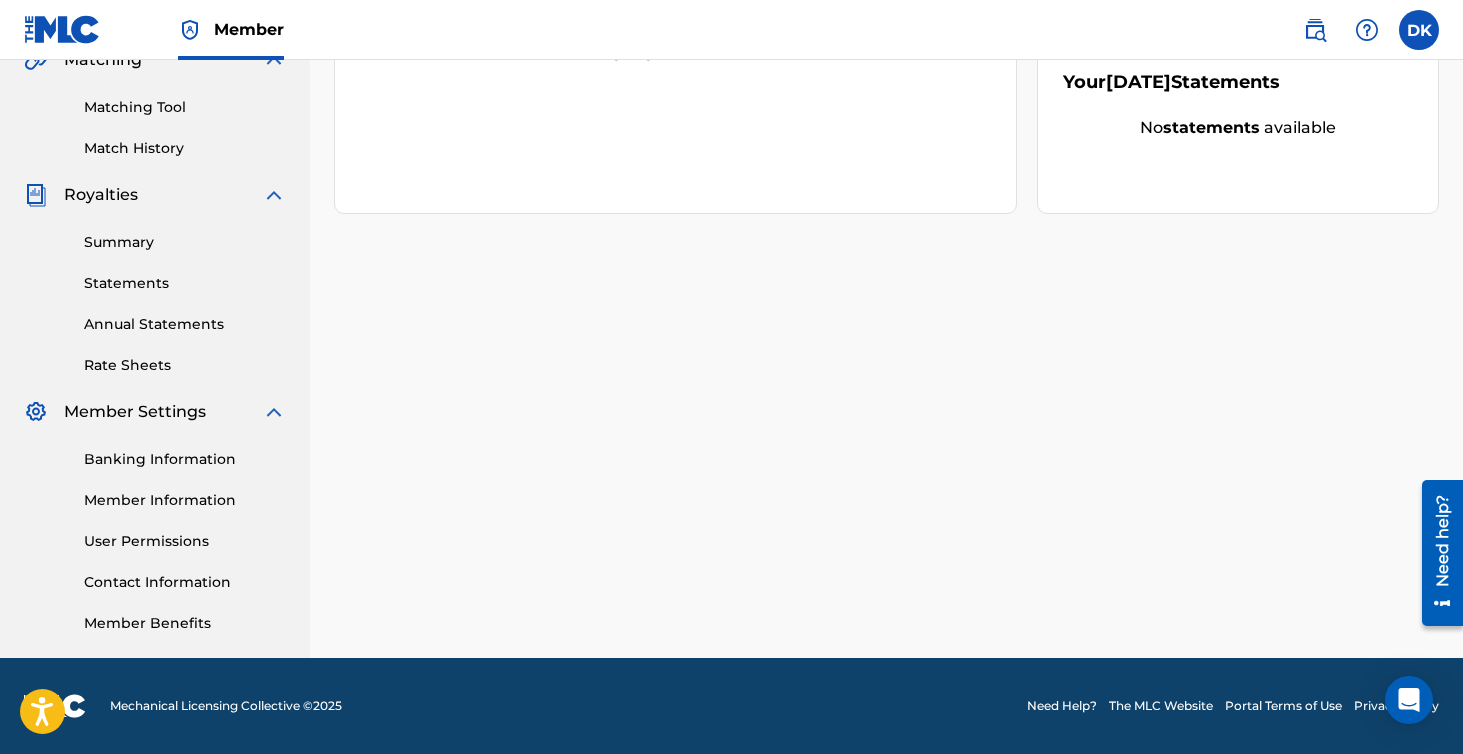 scroll, scrollTop: 486, scrollLeft: 0, axis: vertical 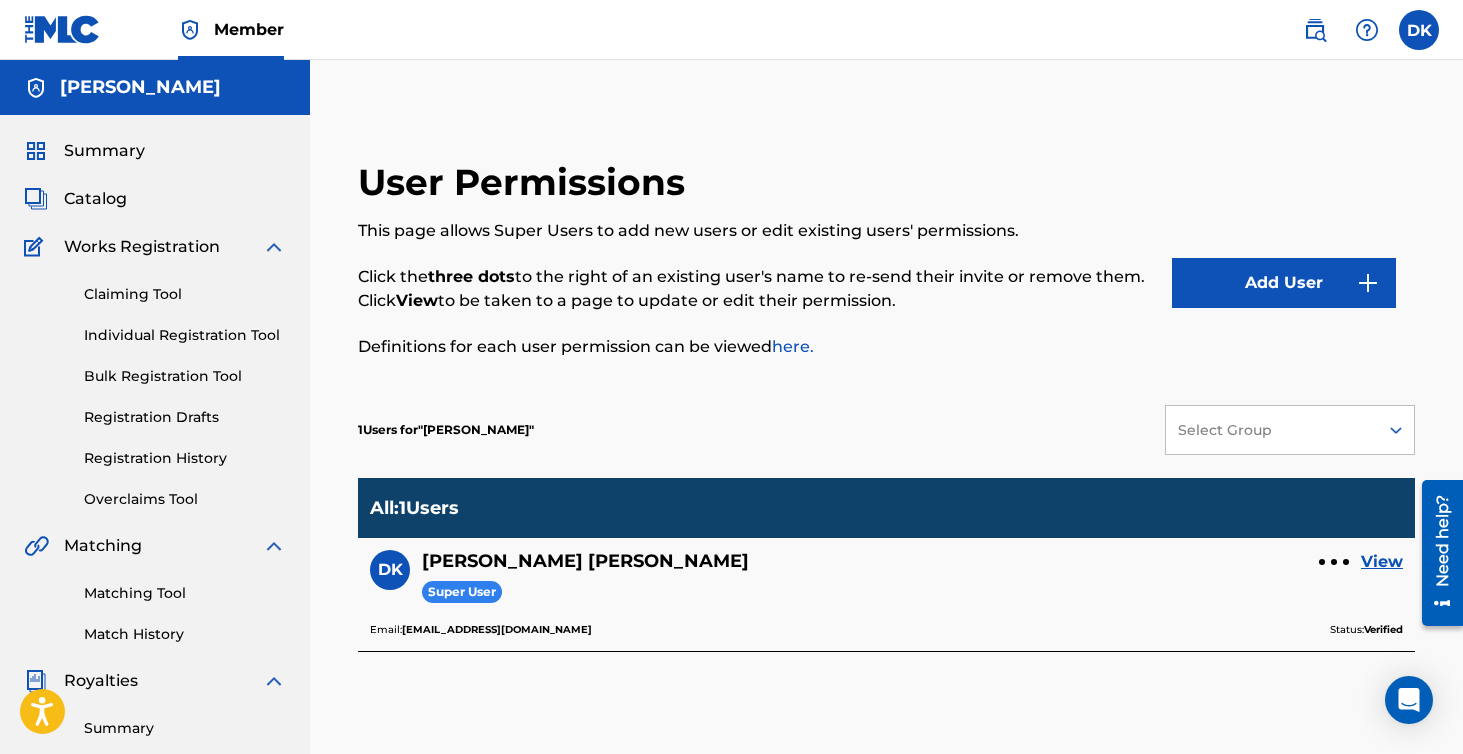 click on "Add User" at bounding box center [1284, 283] 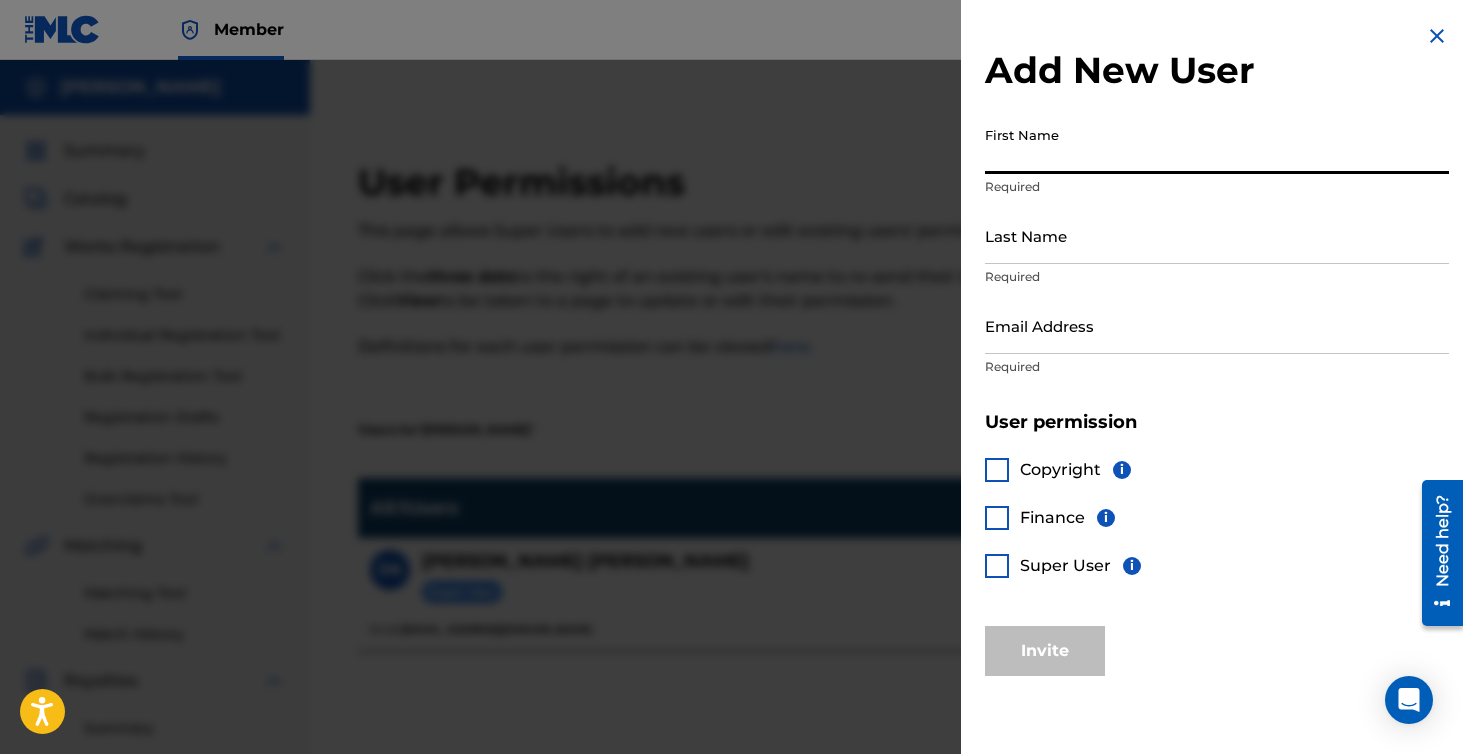 paste on "[PERSON_NAME]" 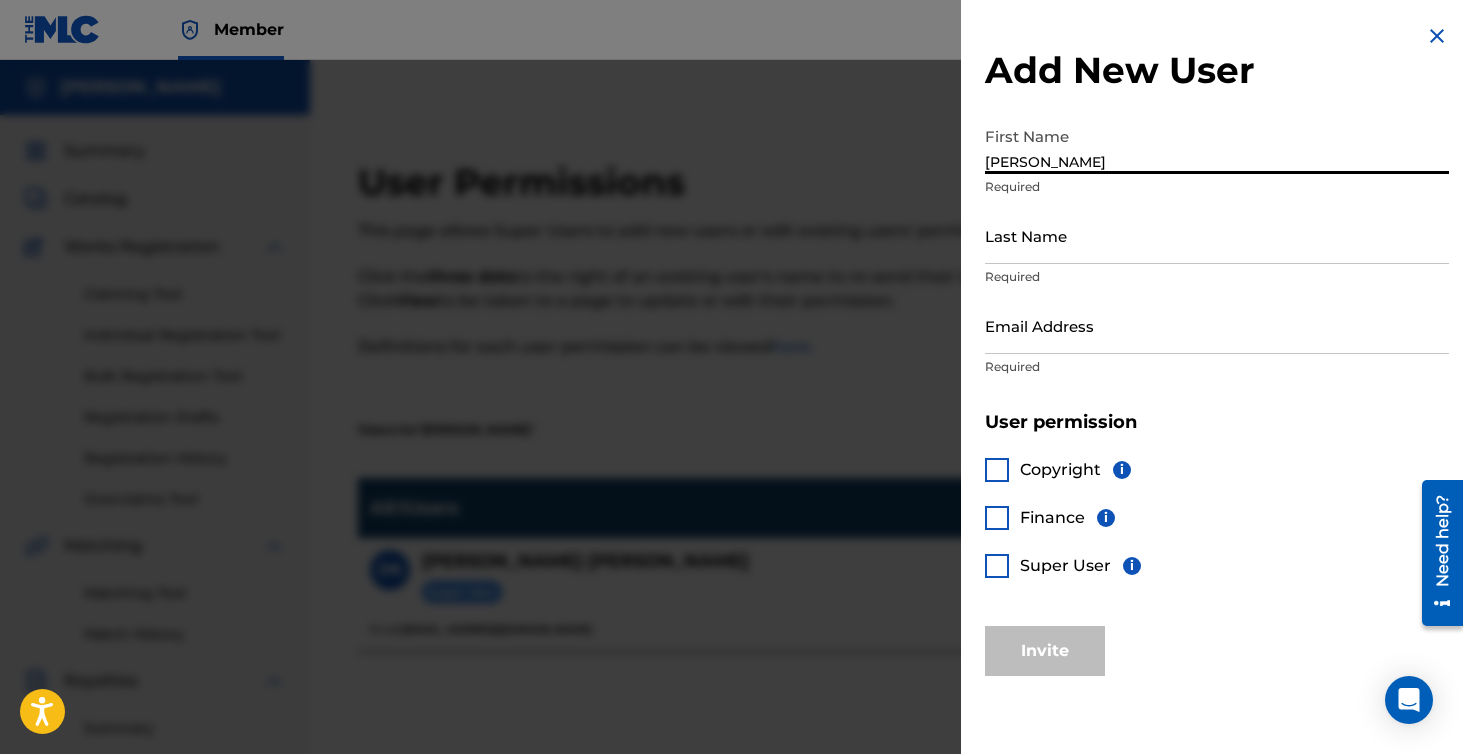 type on "[PERSON_NAME]" 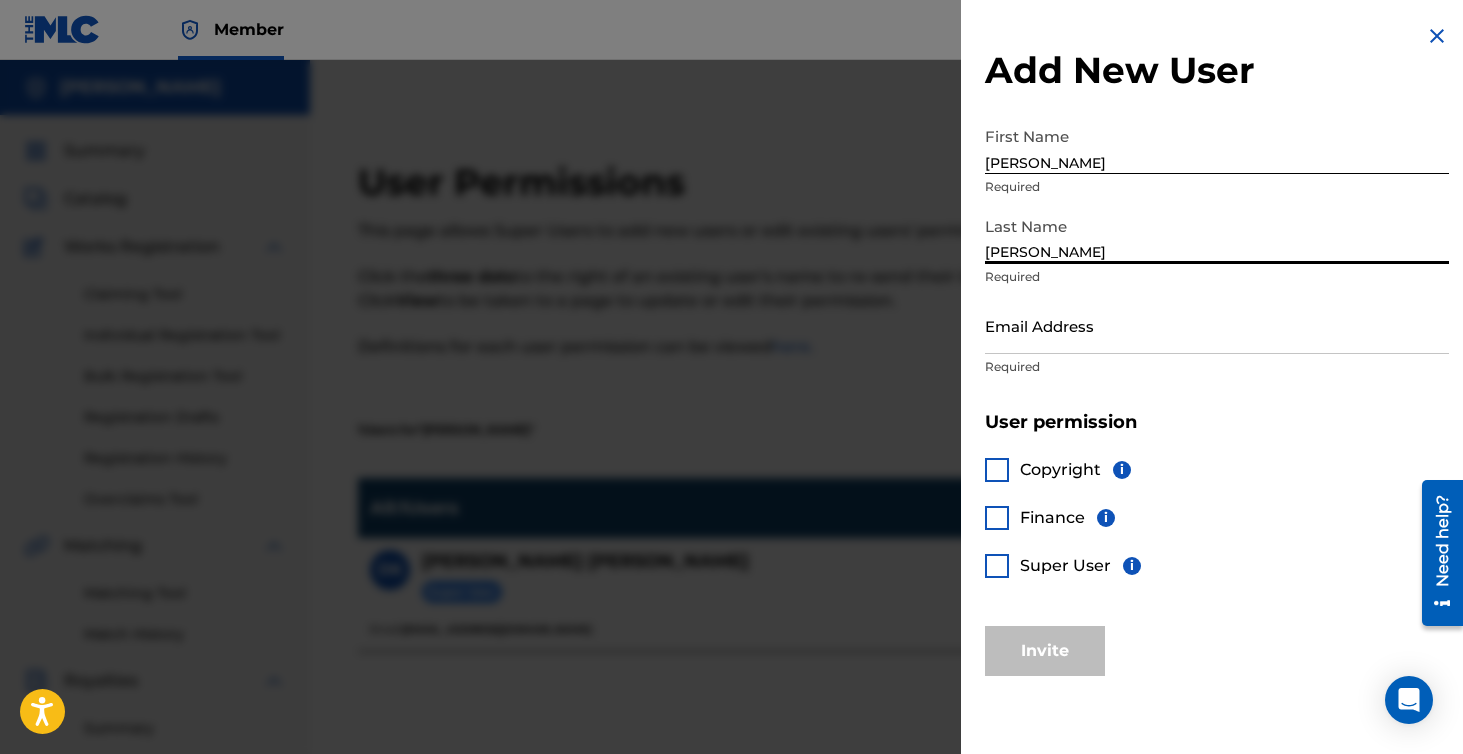 type on "[PERSON_NAME]" 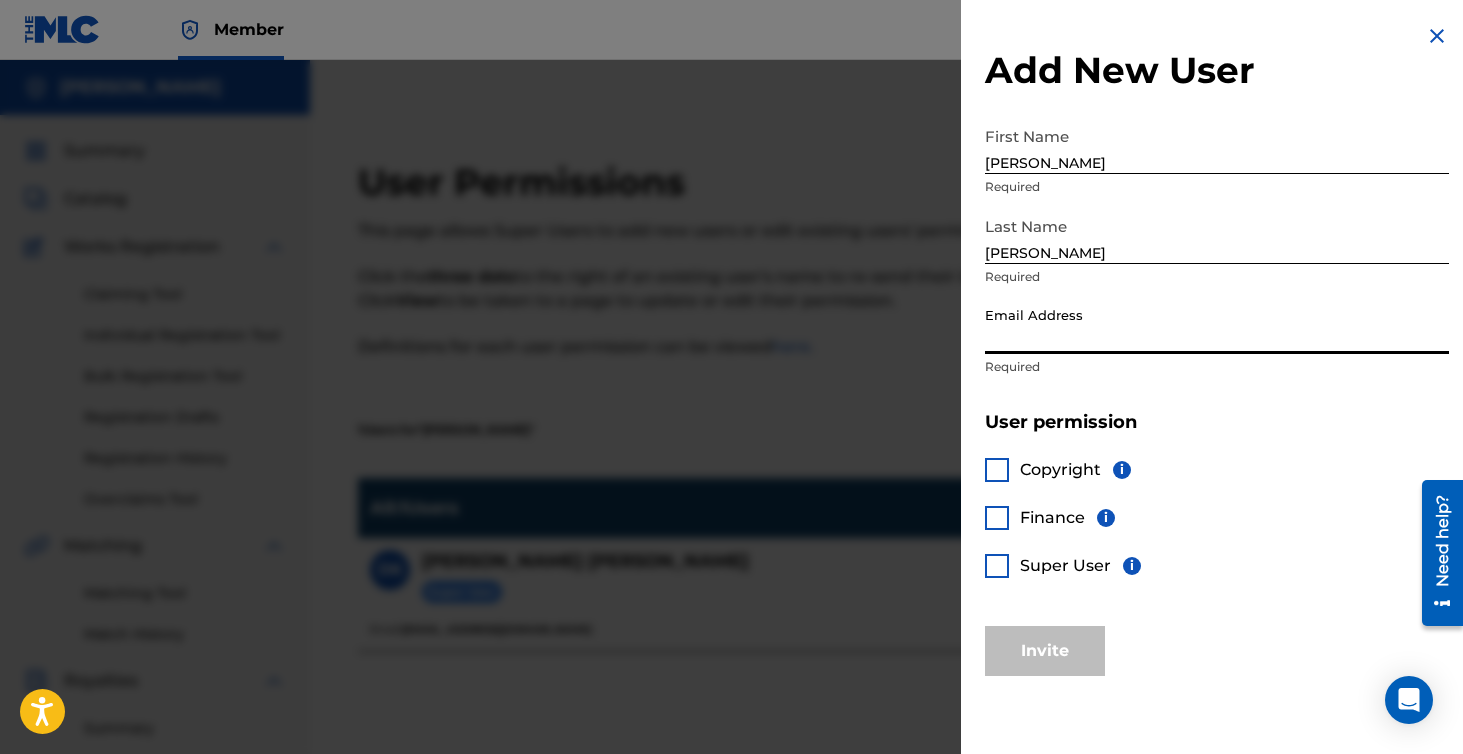 paste on "[PERSON_NAME][EMAIL_ADDRESS][DOMAIN_NAME]" 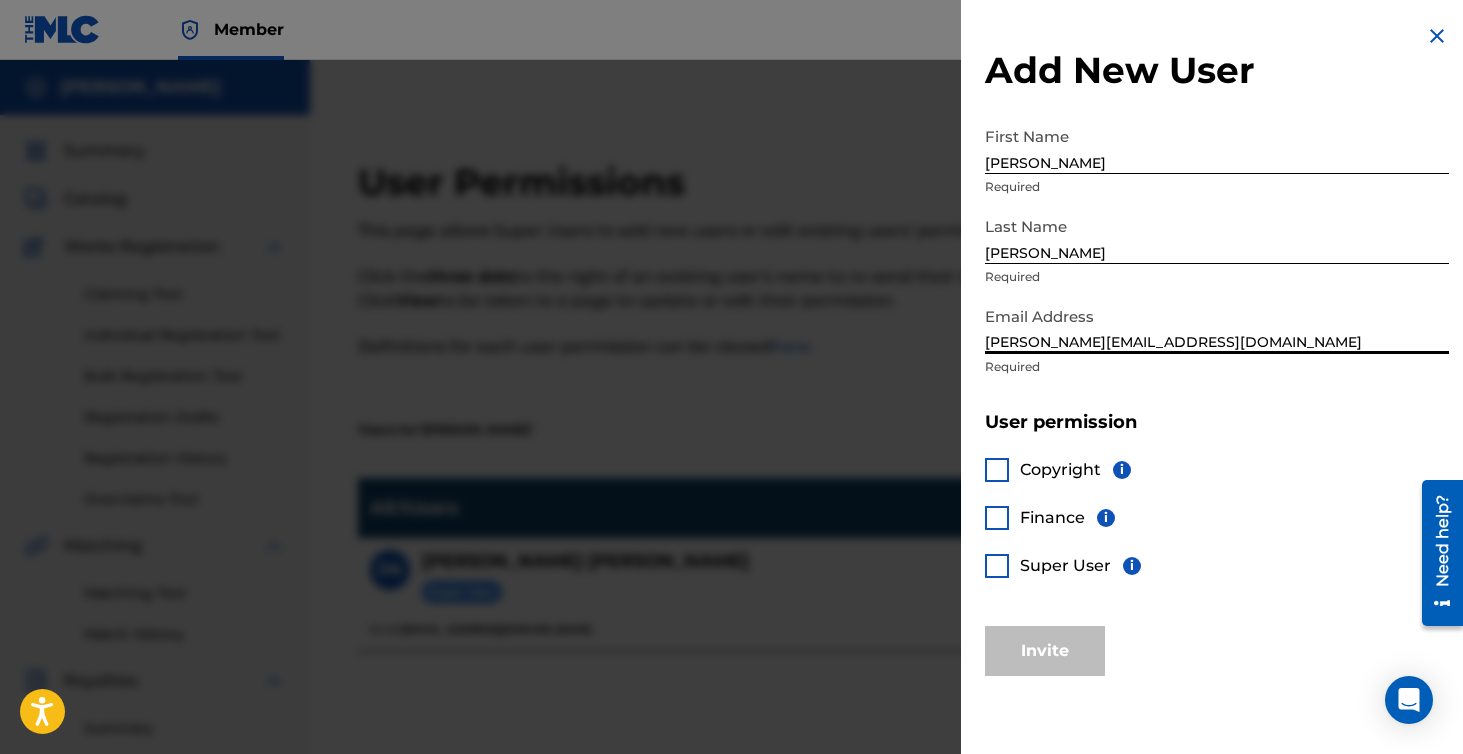 type on "[PERSON_NAME][EMAIL_ADDRESS][DOMAIN_NAME]" 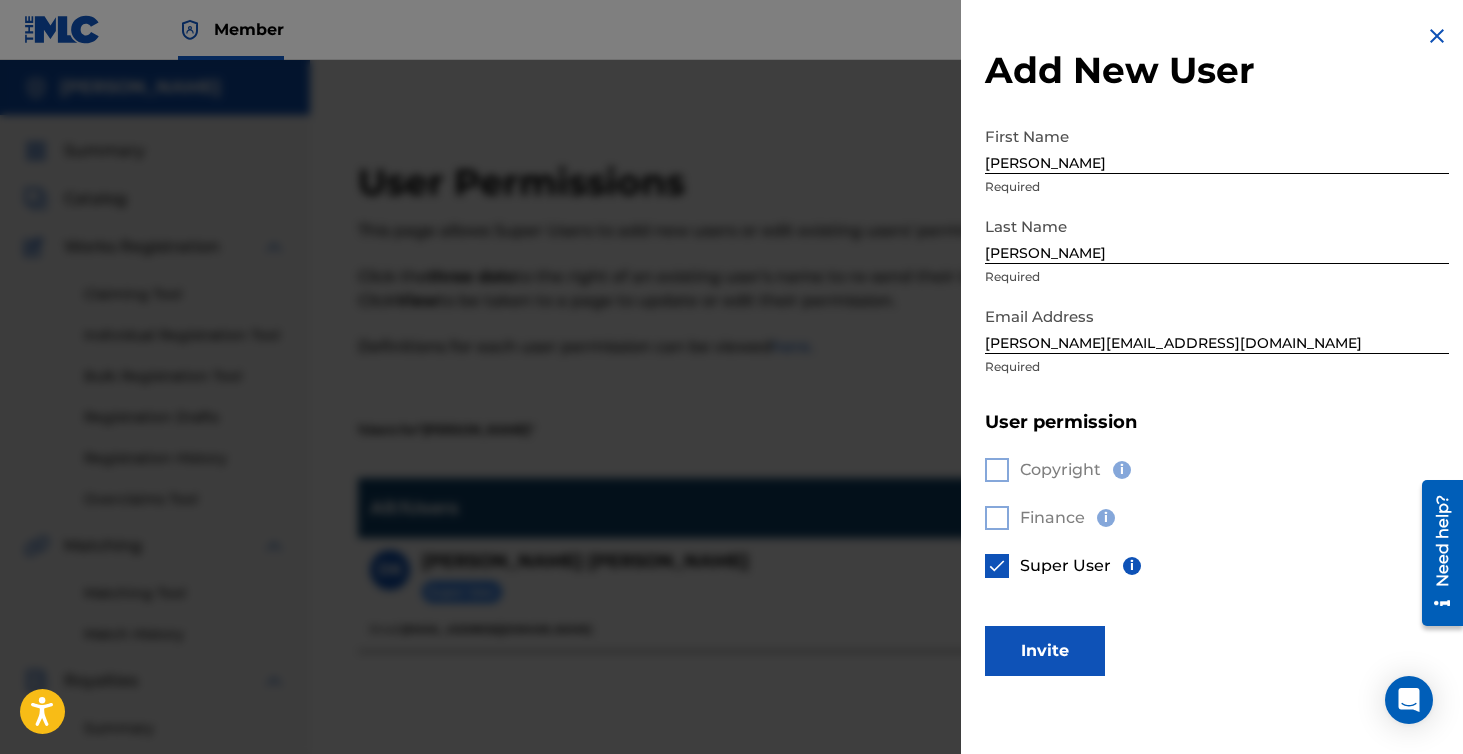 scroll, scrollTop: 60, scrollLeft: 0, axis: vertical 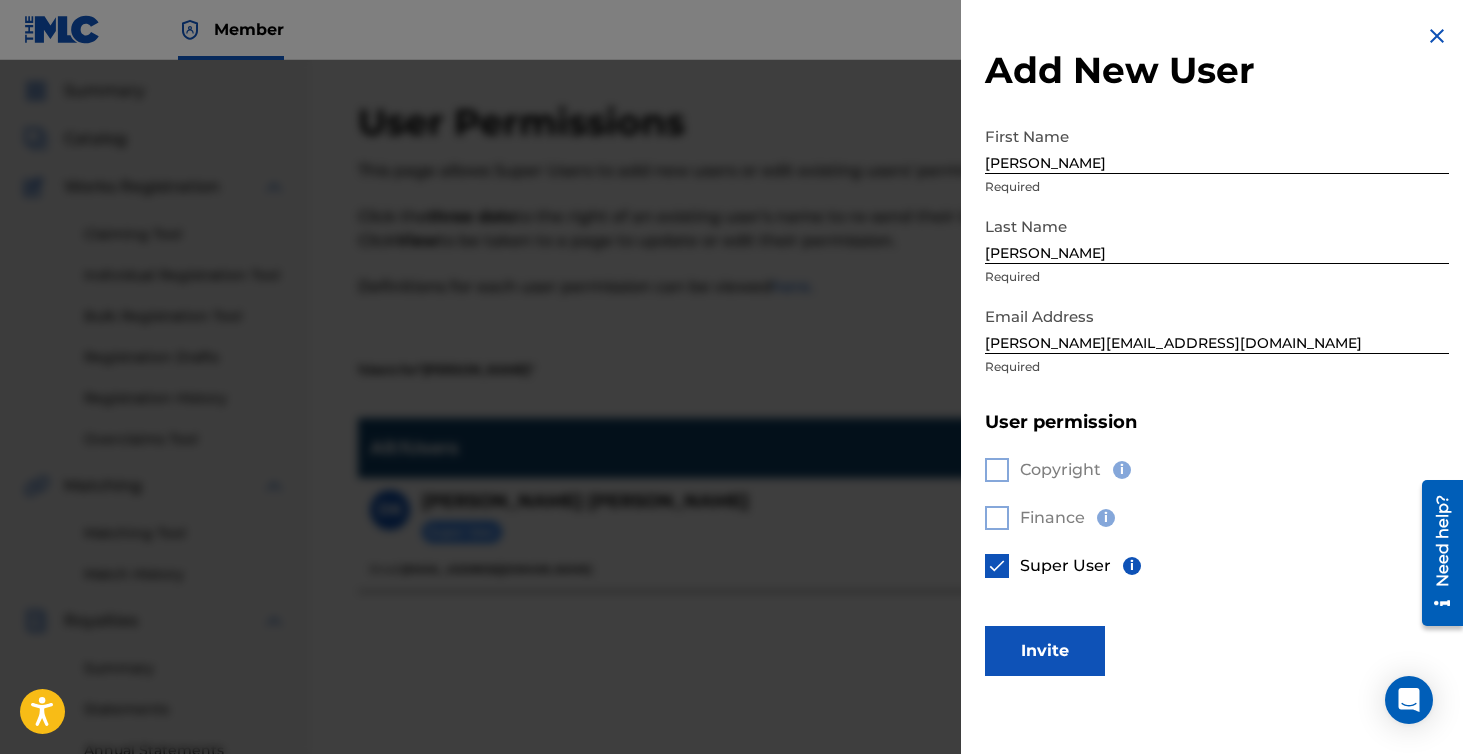 click on "Invite" at bounding box center [1045, 651] 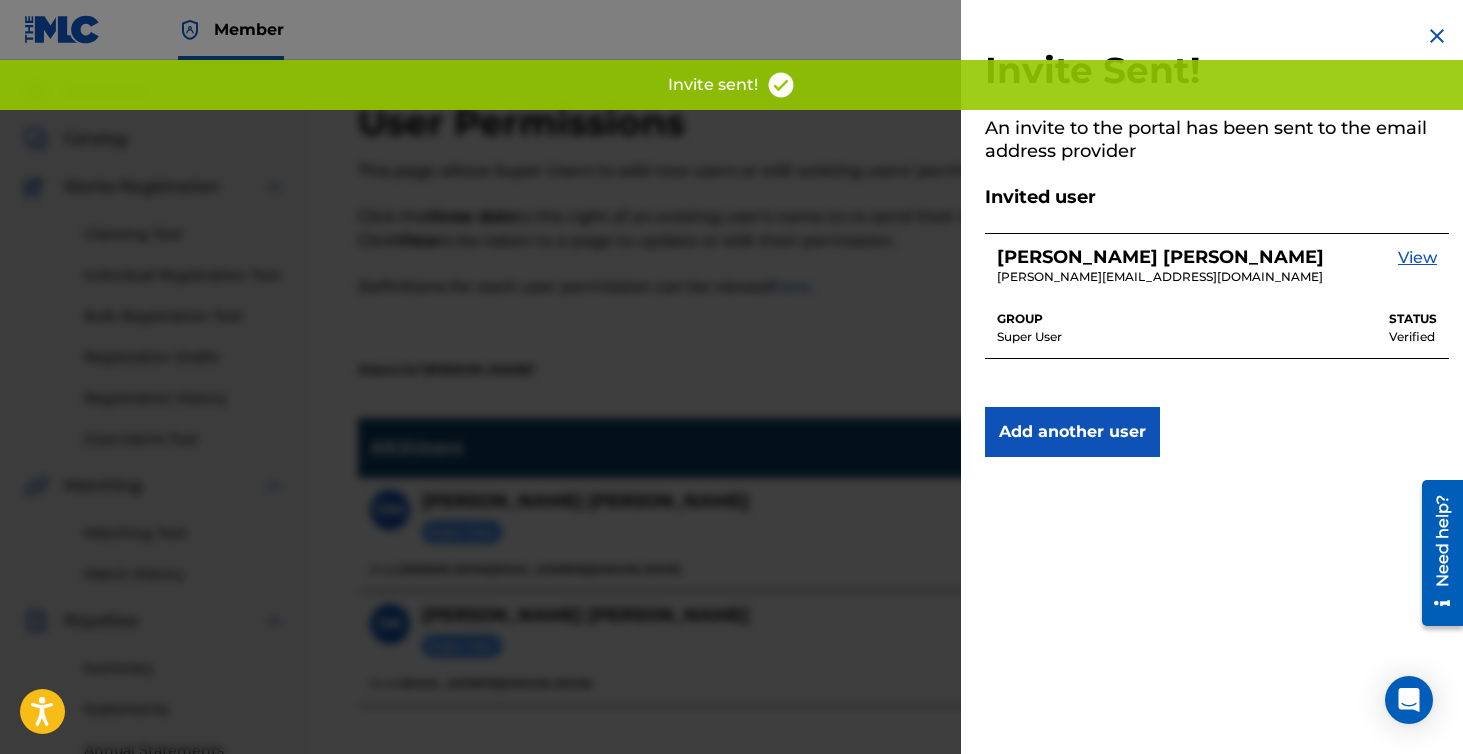 click at bounding box center [1437, 36] 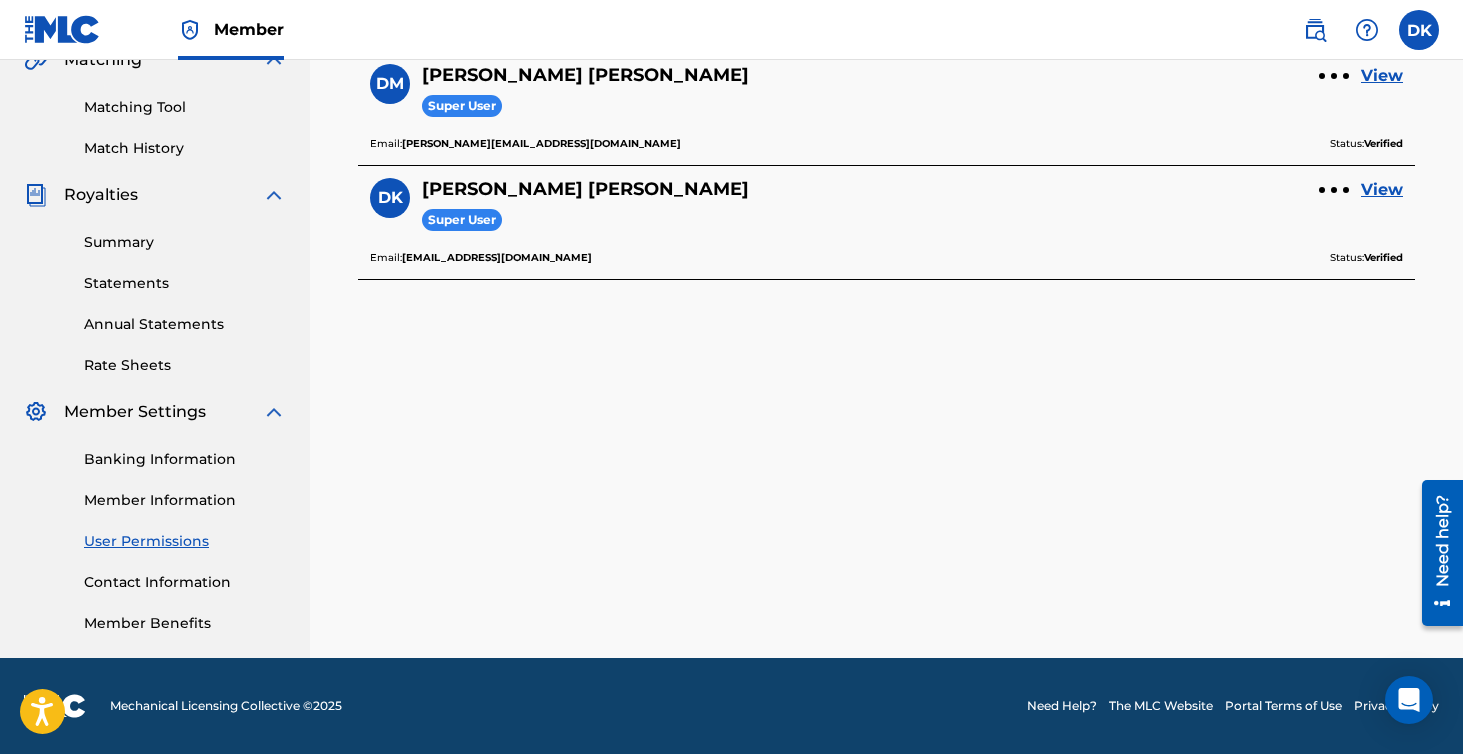 scroll, scrollTop: 486, scrollLeft: 0, axis: vertical 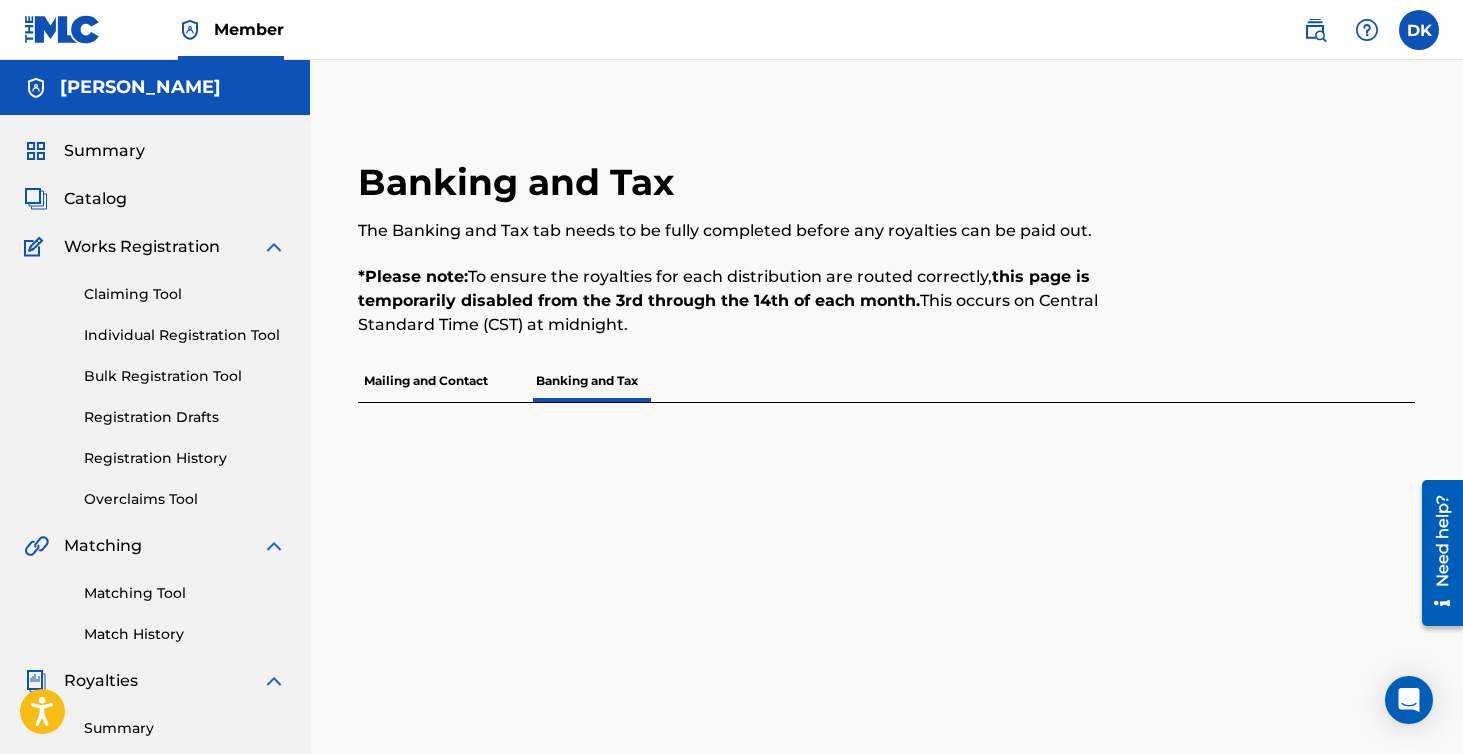 click at bounding box center (1419, 30) 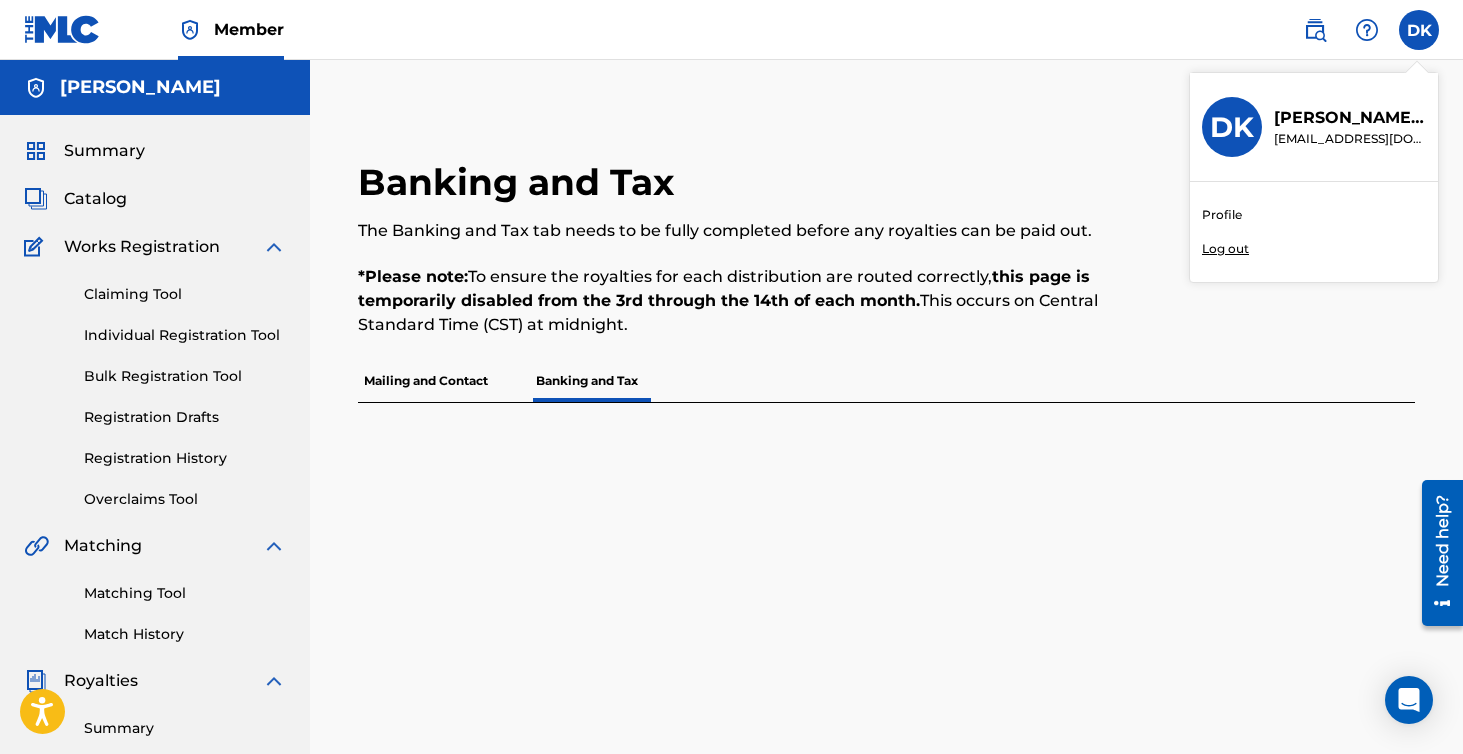 click on "Log out" at bounding box center (1225, 249) 